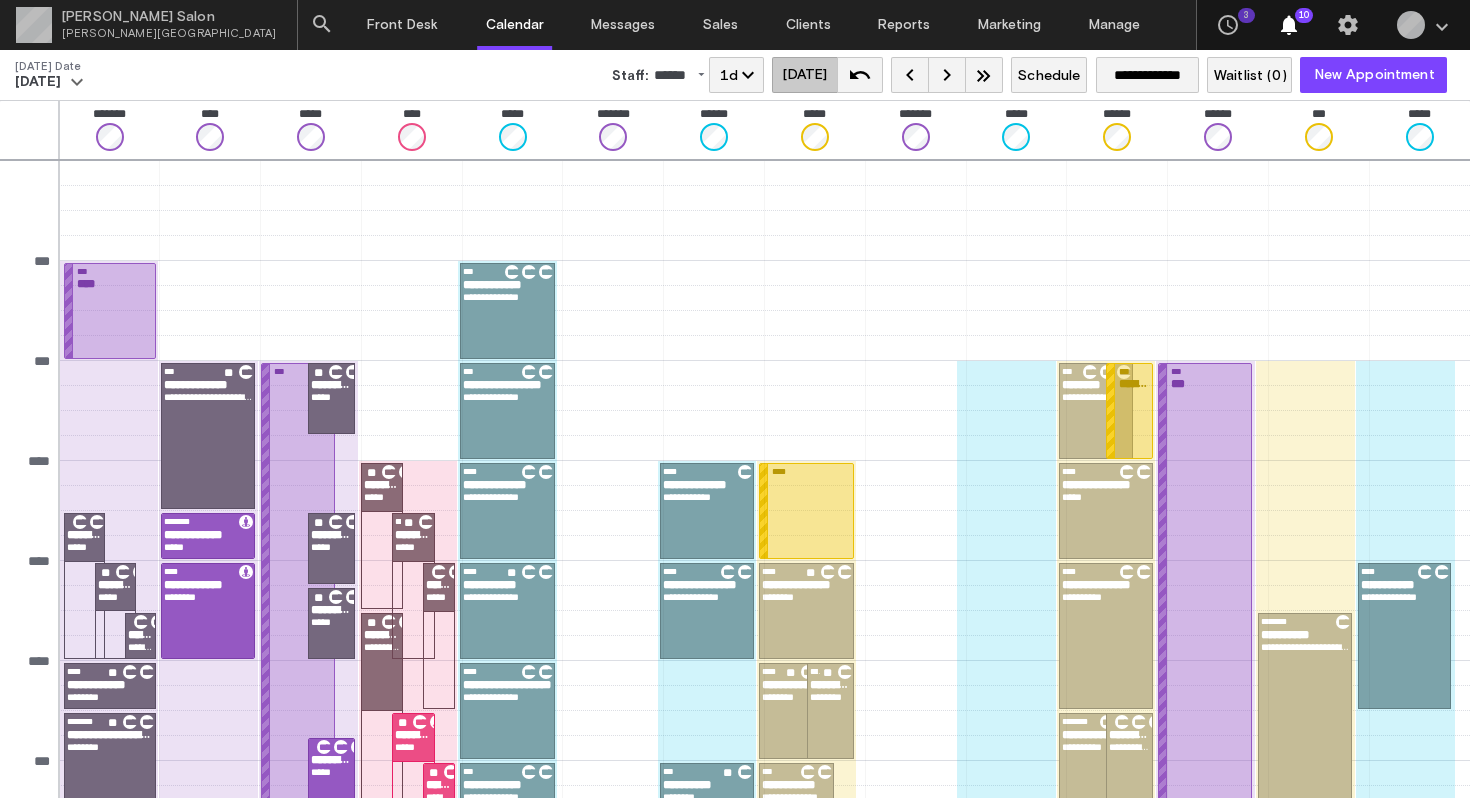 scroll, scrollTop: 0, scrollLeft: 0, axis: both 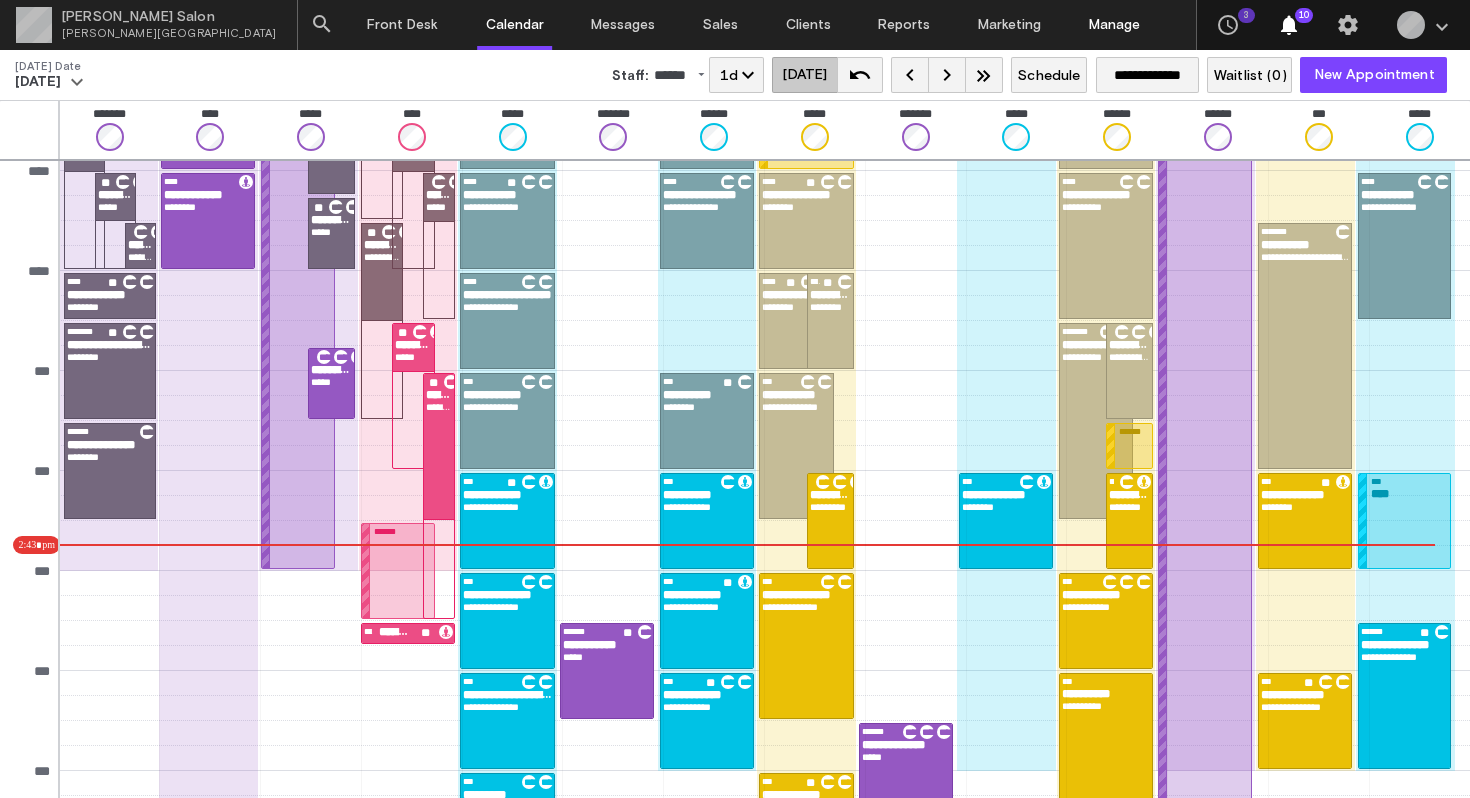 click on "Manage" at bounding box center (1114, 25) 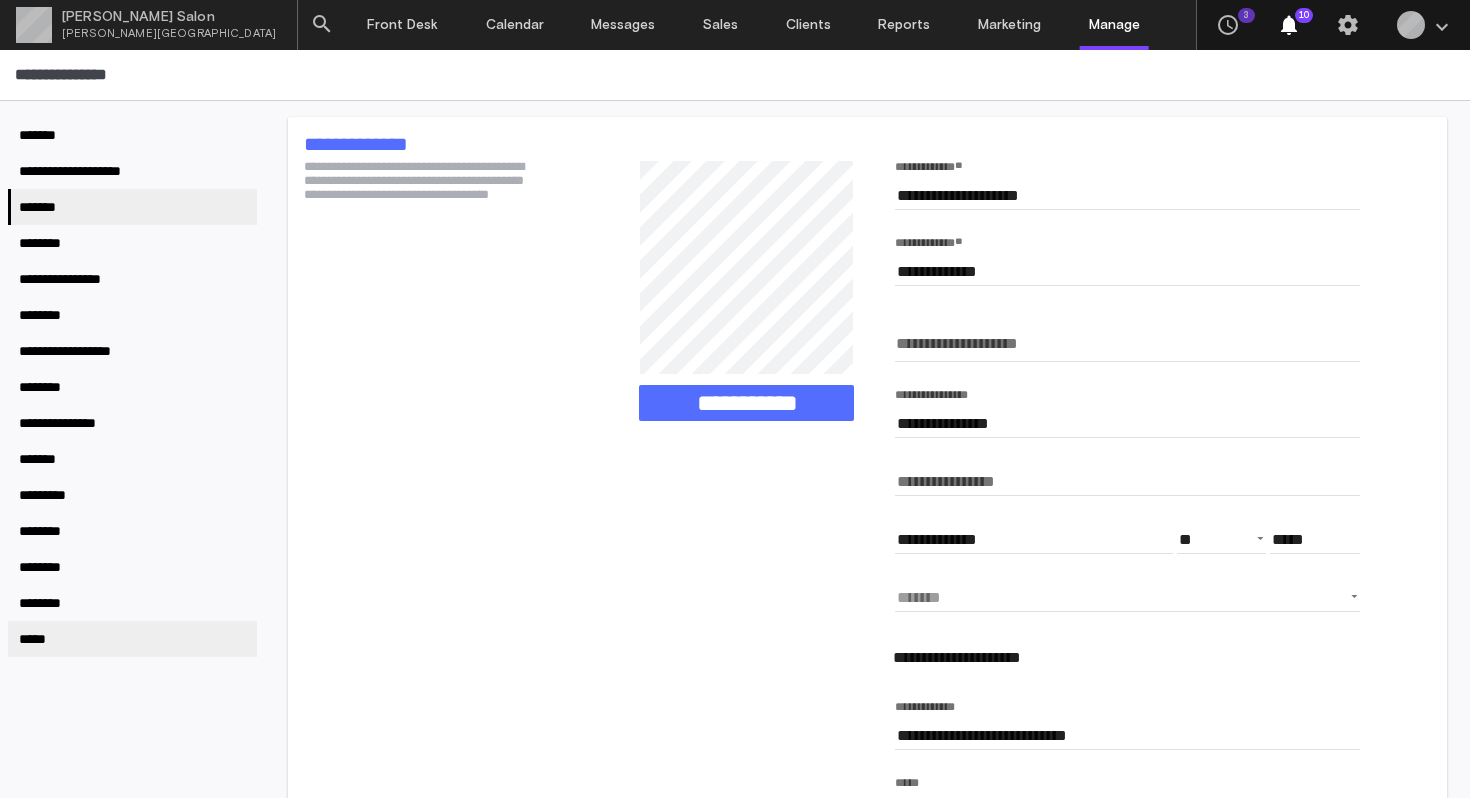 click on "*****" at bounding box center [132, 639] 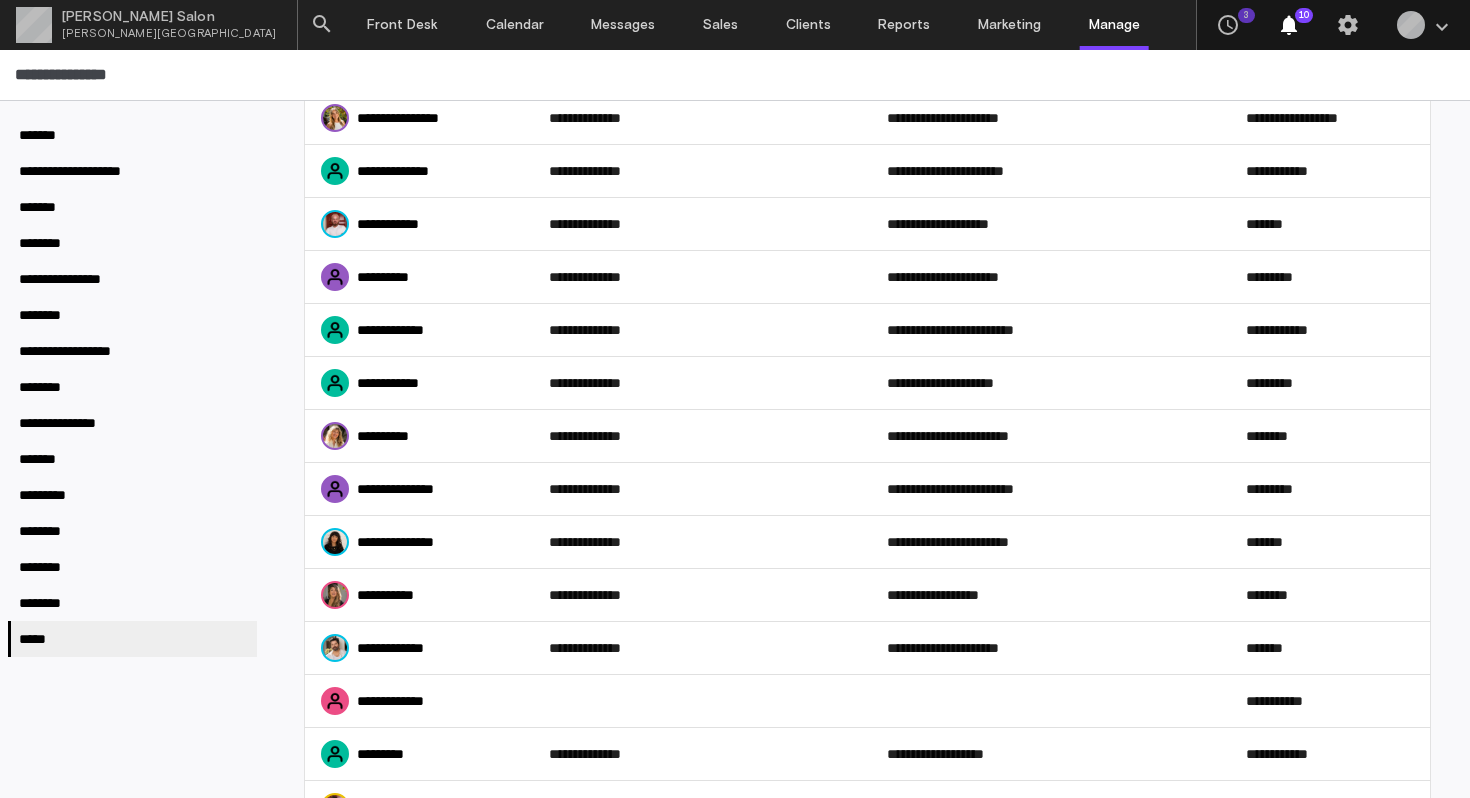 scroll, scrollTop: 1241, scrollLeft: 0, axis: vertical 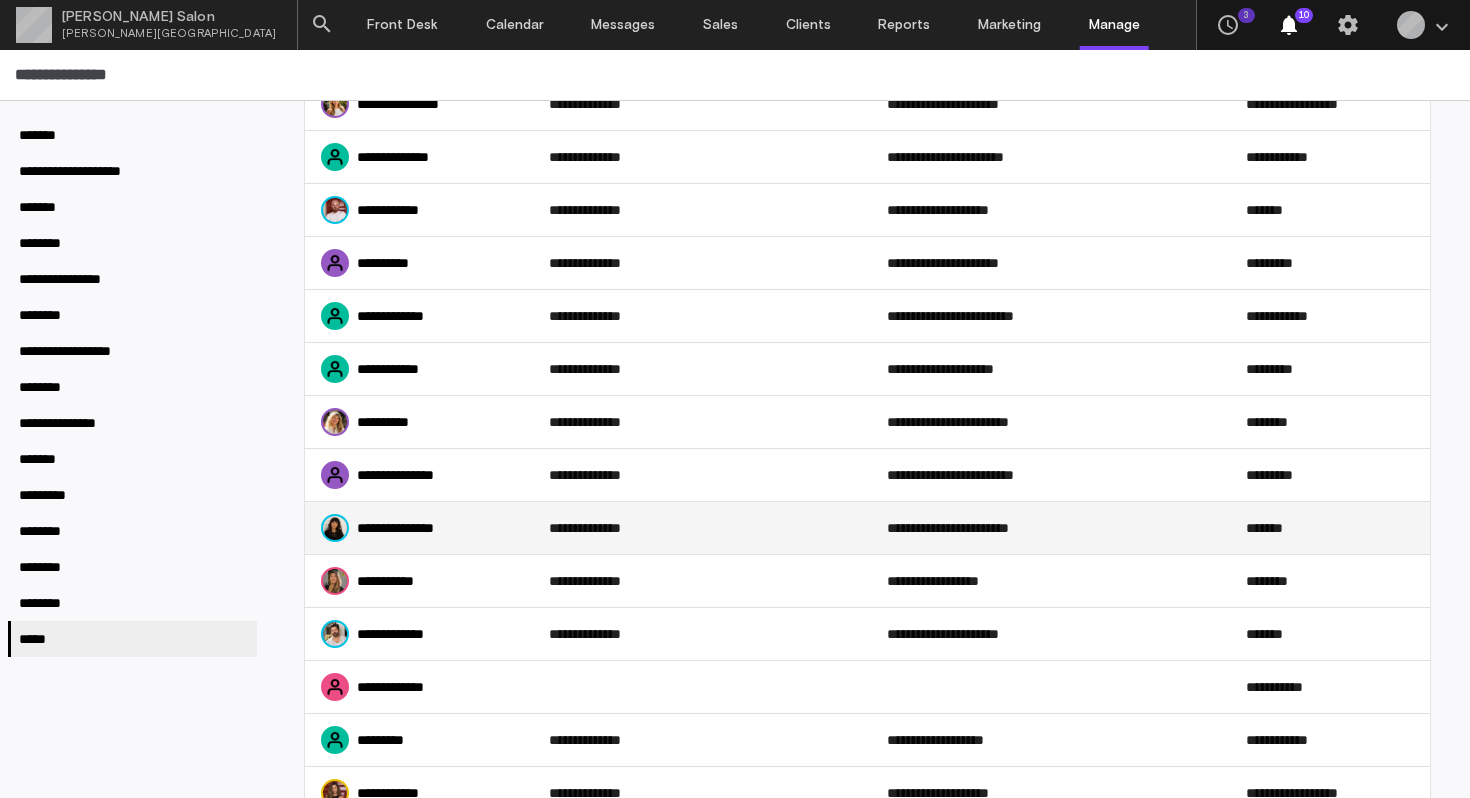 click on "**********" at bounding box center (419, 528) 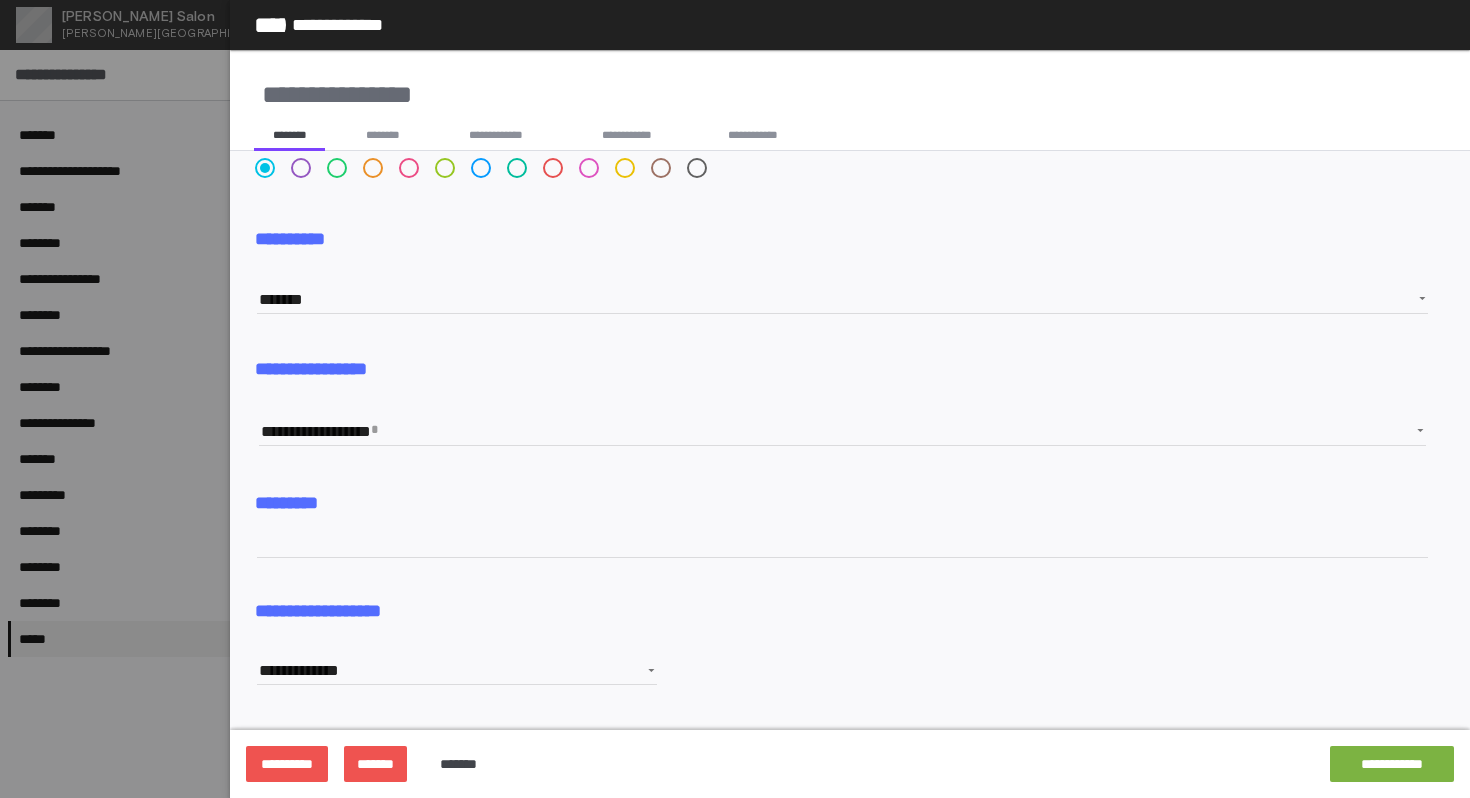scroll, scrollTop: 731, scrollLeft: 0, axis: vertical 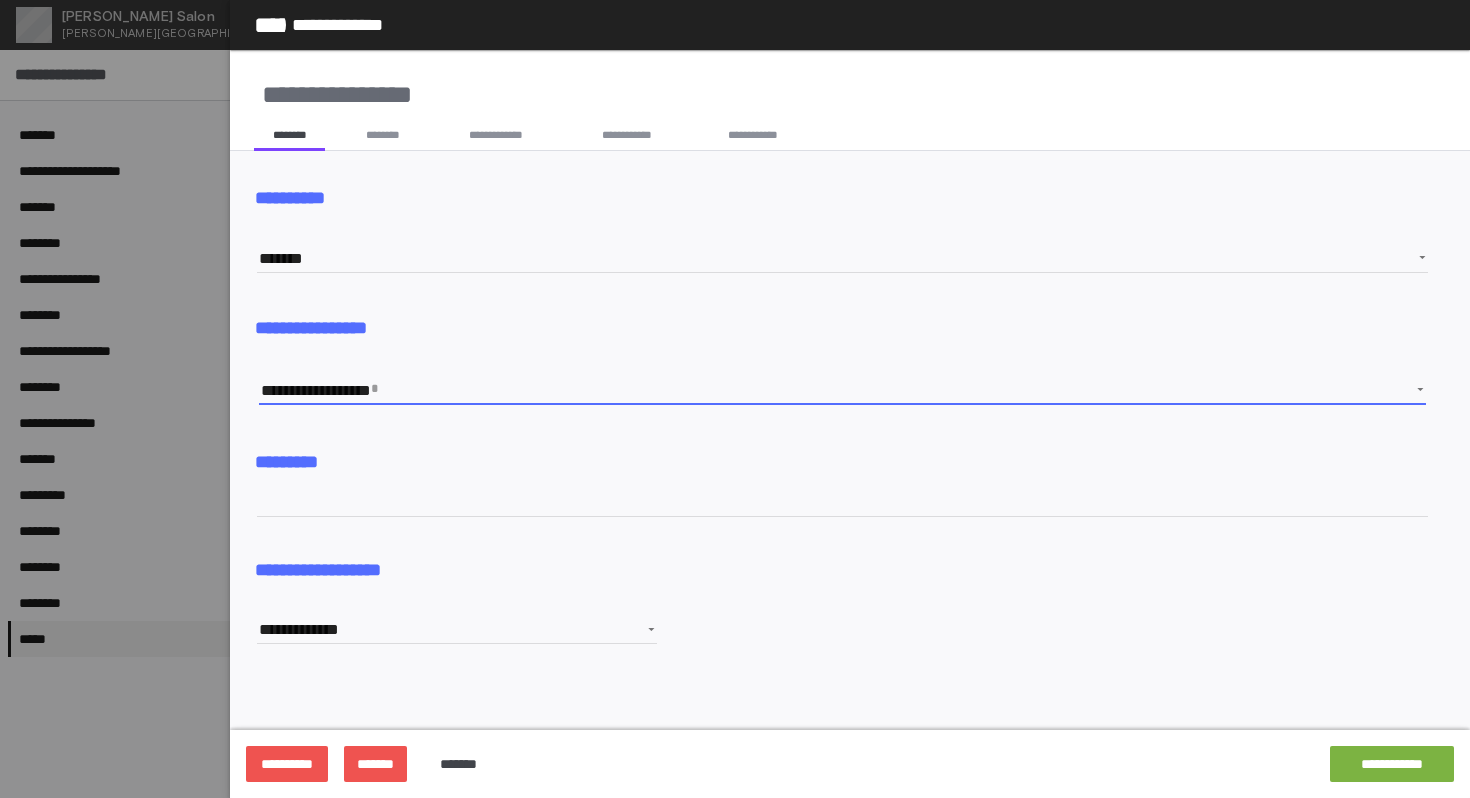 click on "**********" at bounding box center (828, 391) 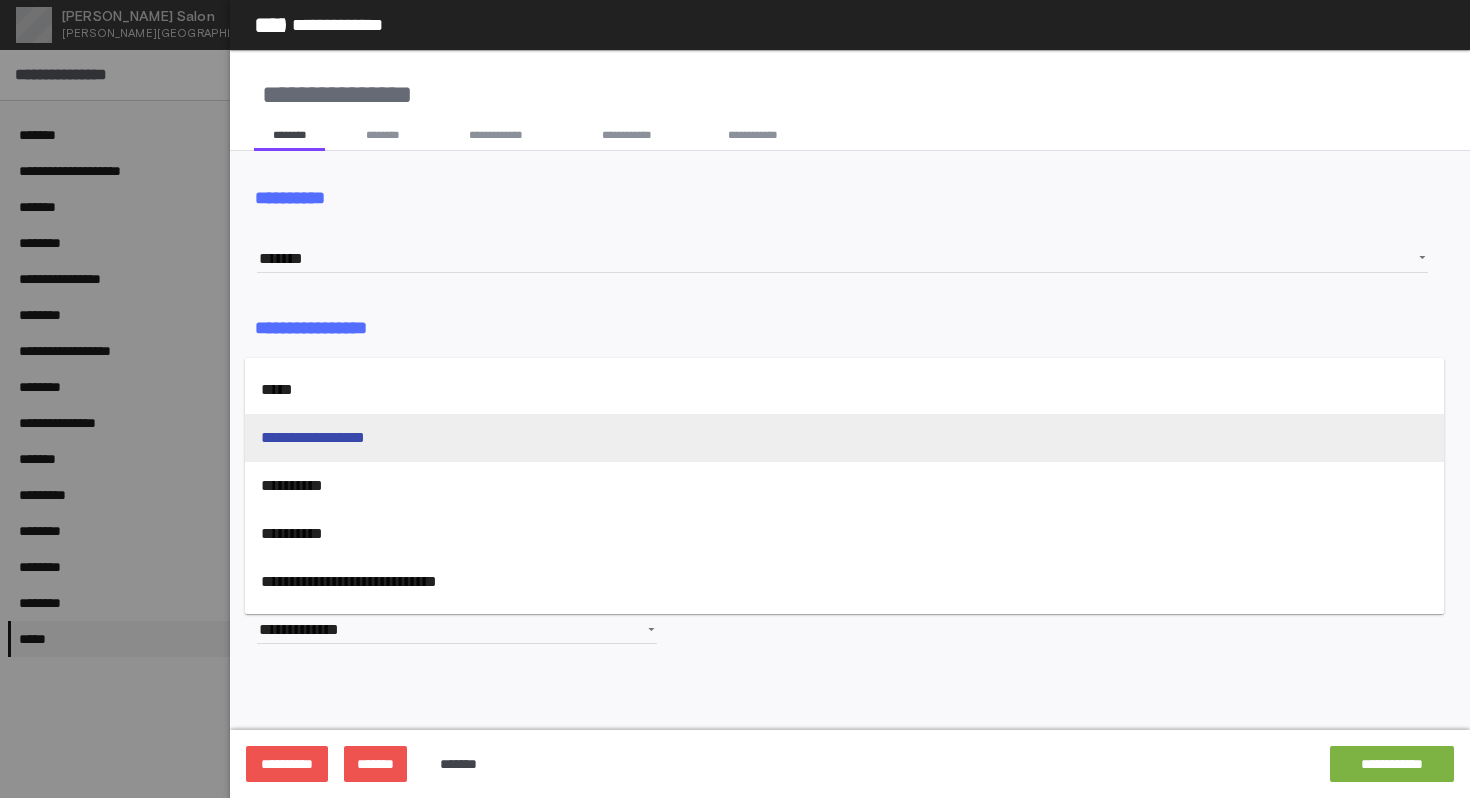 click on "**********" at bounding box center (844, 438) 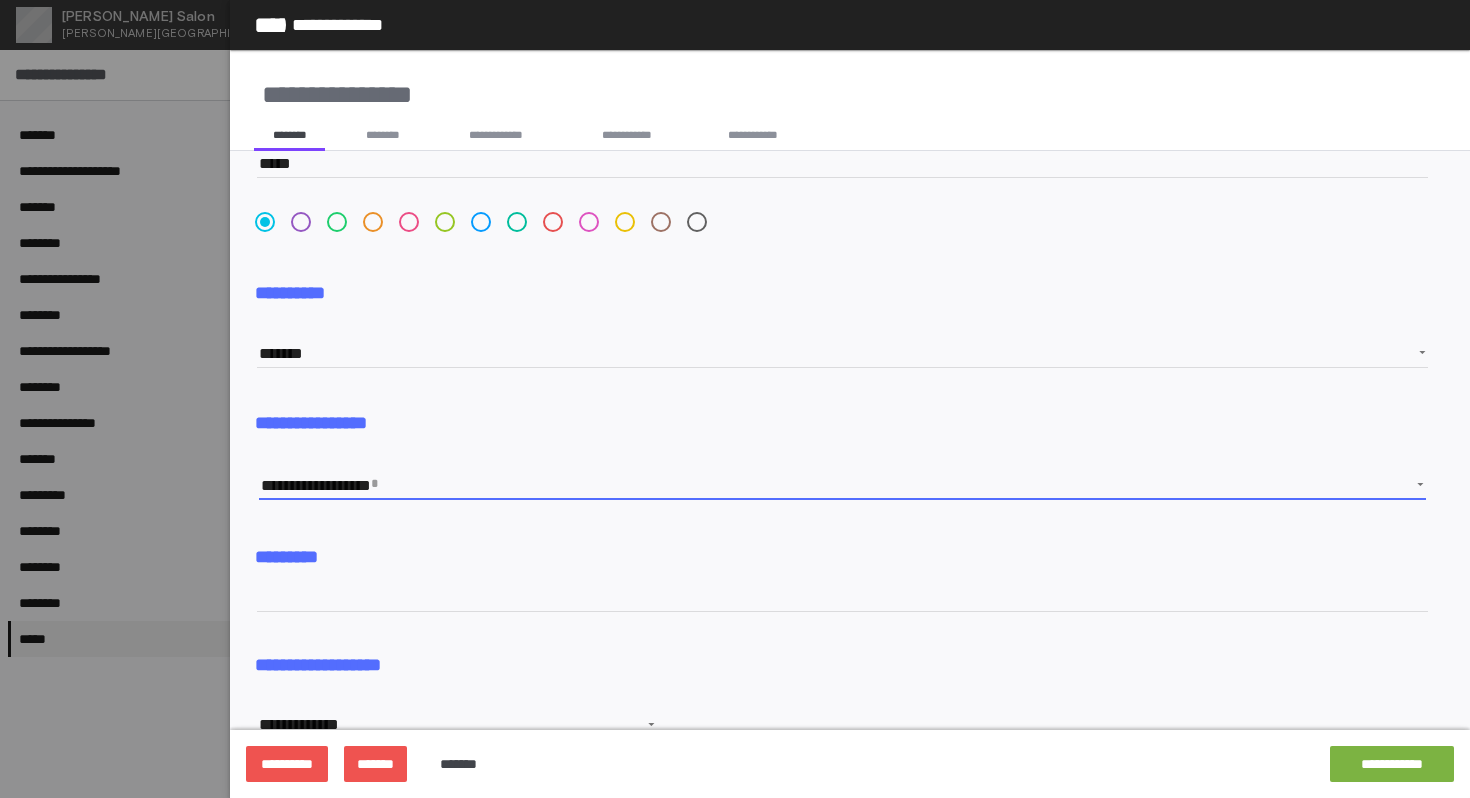 scroll, scrollTop: 731, scrollLeft: 0, axis: vertical 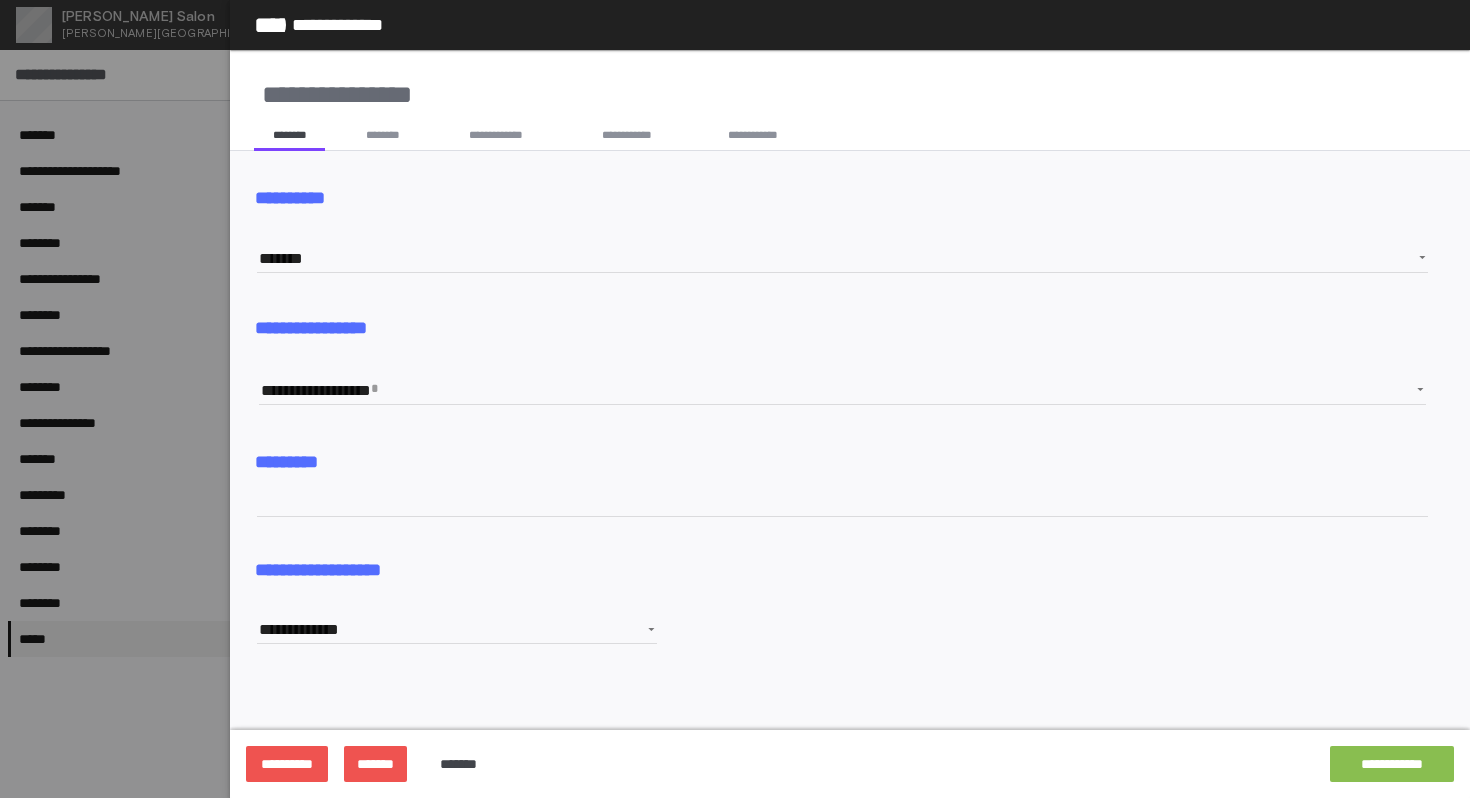 click on "**********" at bounding box center (1392, 764) 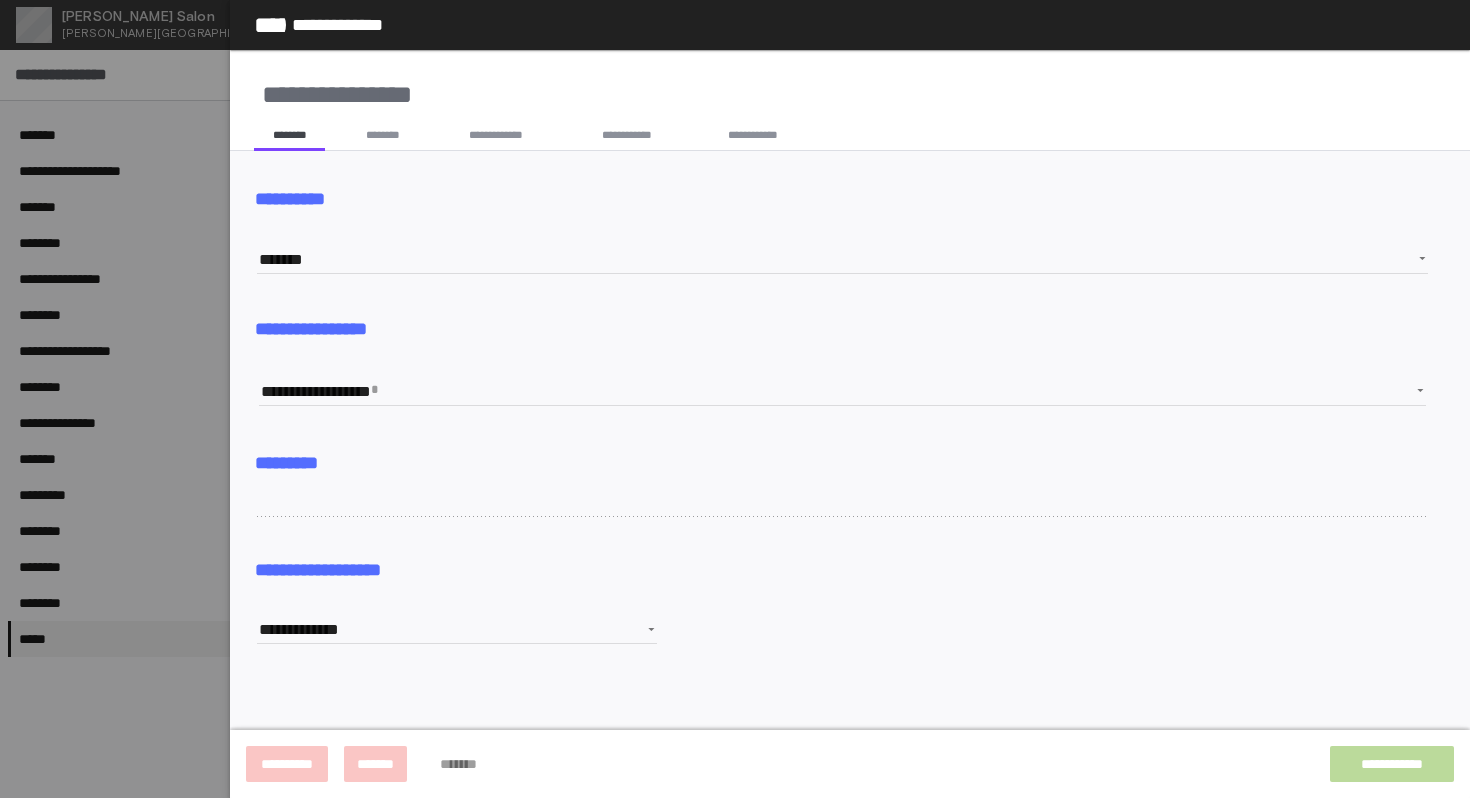 scroll, scrollTop: 724, scrollLeft: 0, axis: vertical 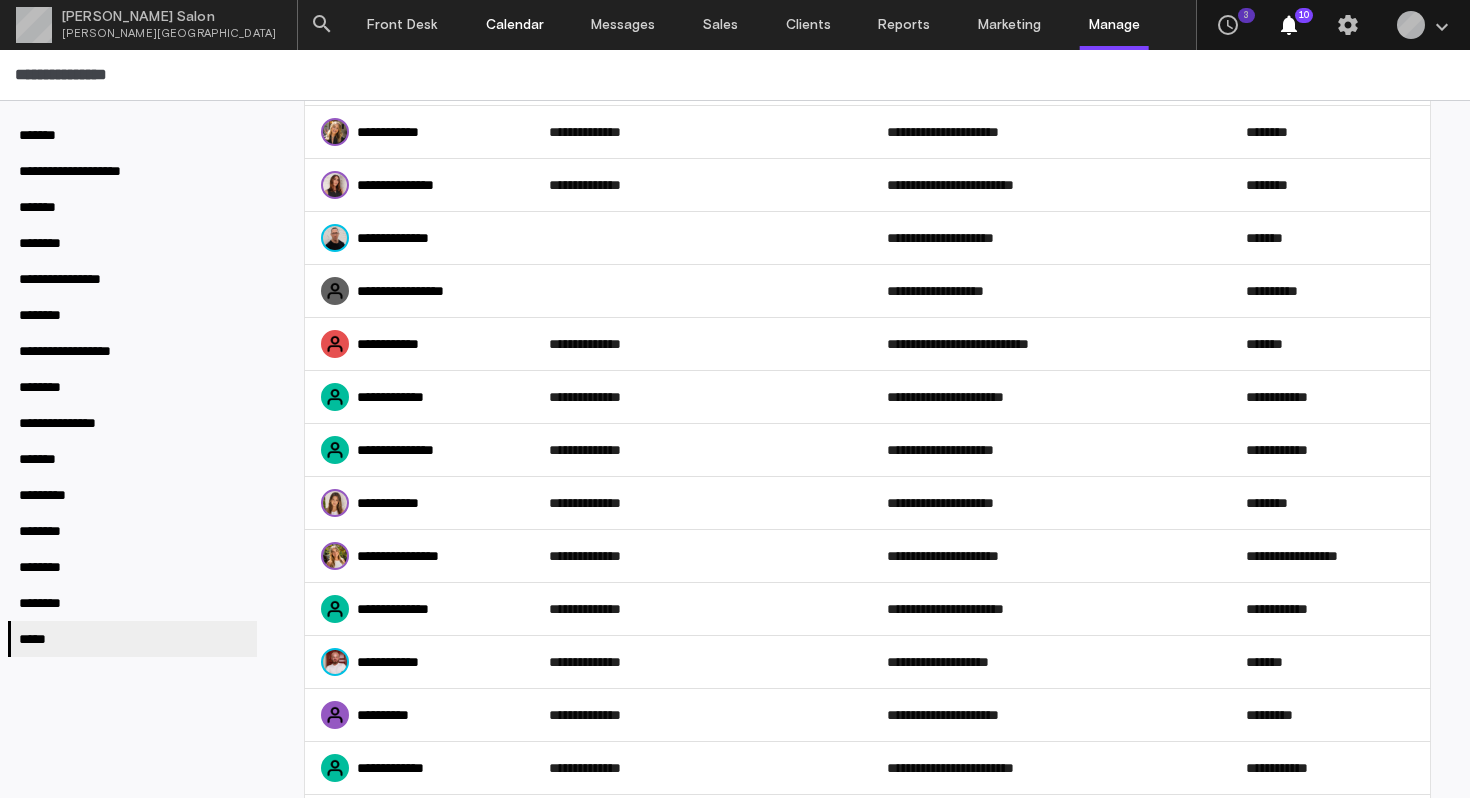 click on "Calendar" at bounding box center (515, 25) 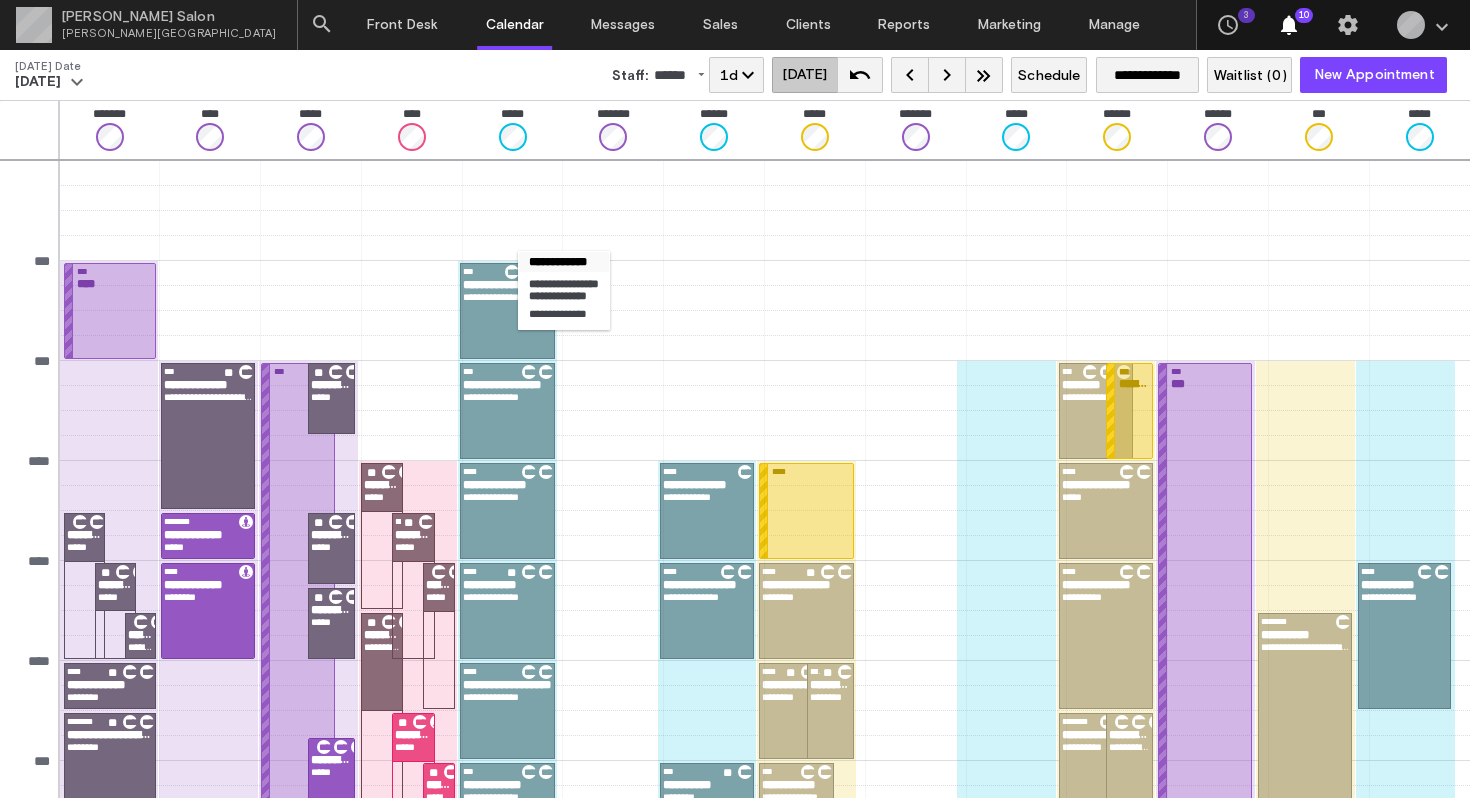 scroll, scrollTop: 675, scrollLeft: 0, axis: vertical 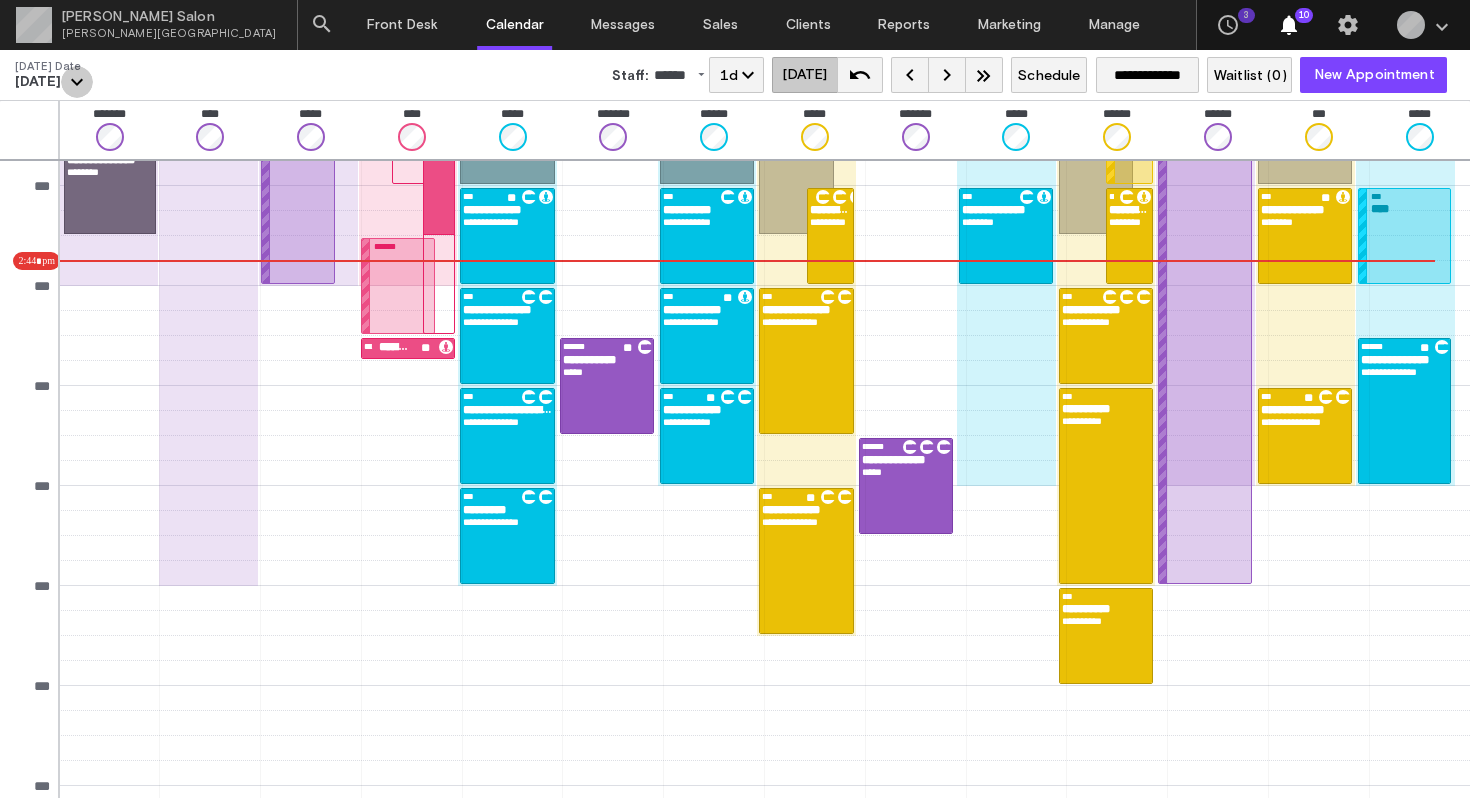 click on "keyboard_arrow_down" at bounding box center (77, 82) 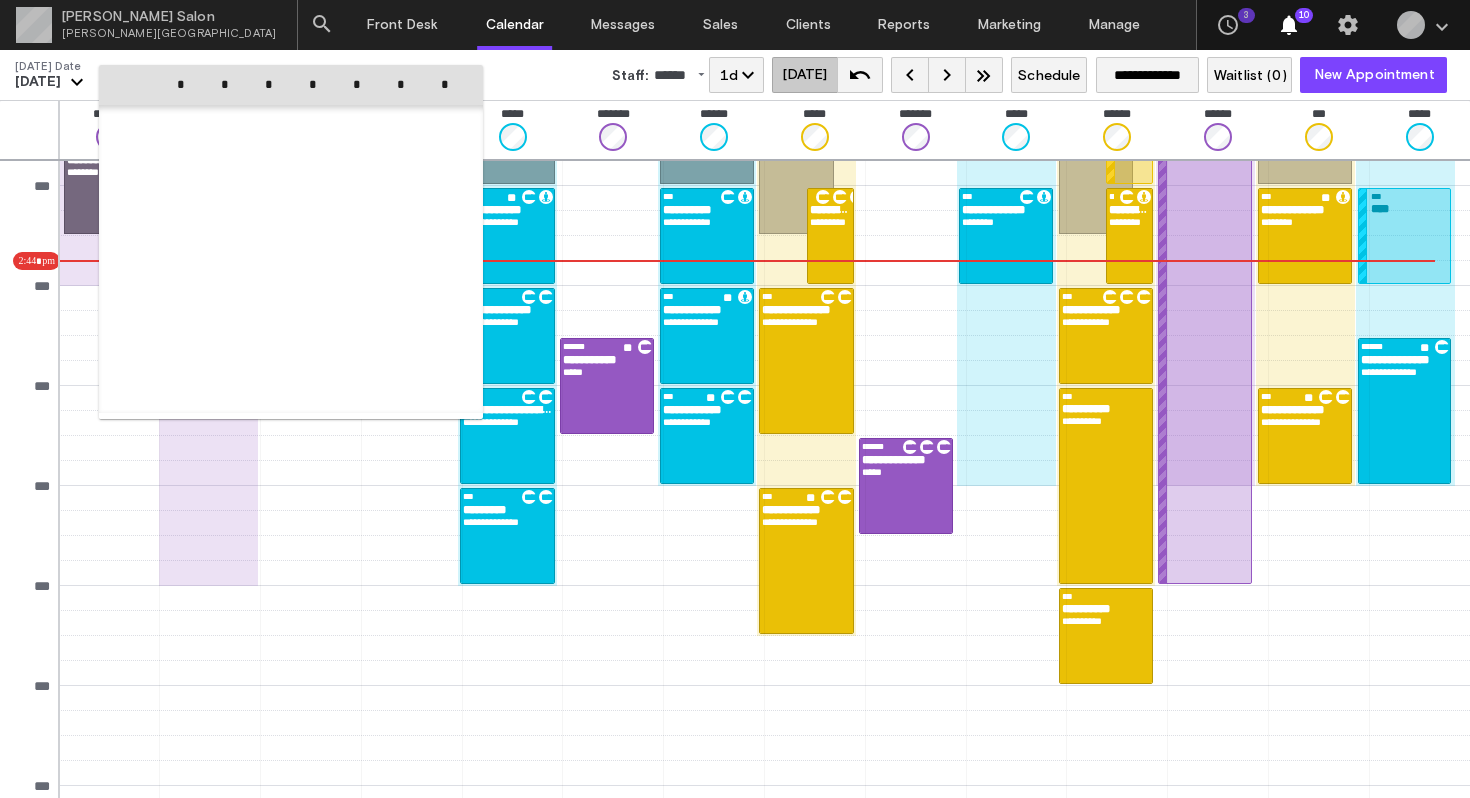 scroll, scrollTop: 49290, scrollLeft: 0, axis: vertical 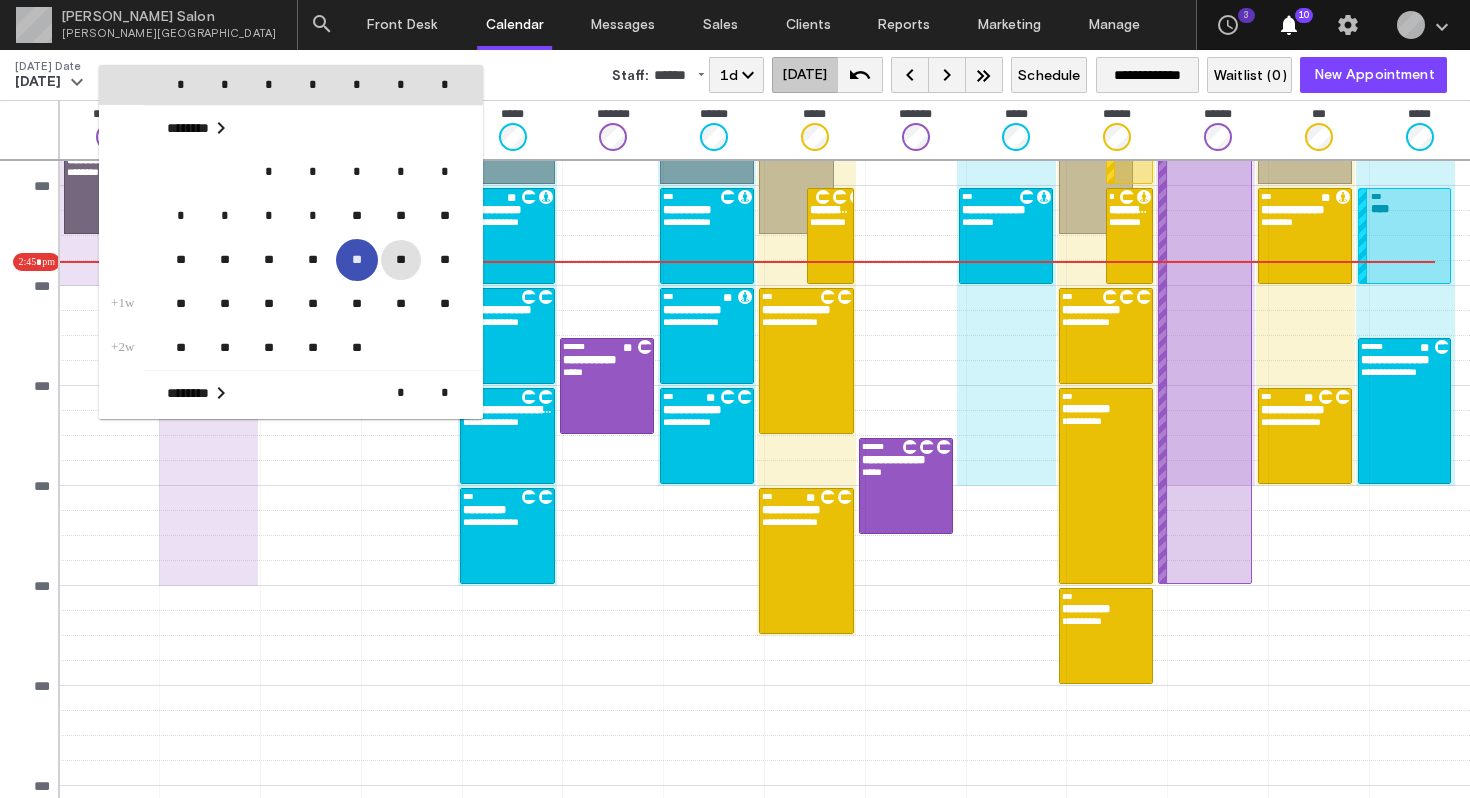 click on "**" at bounding box center [401, 260] 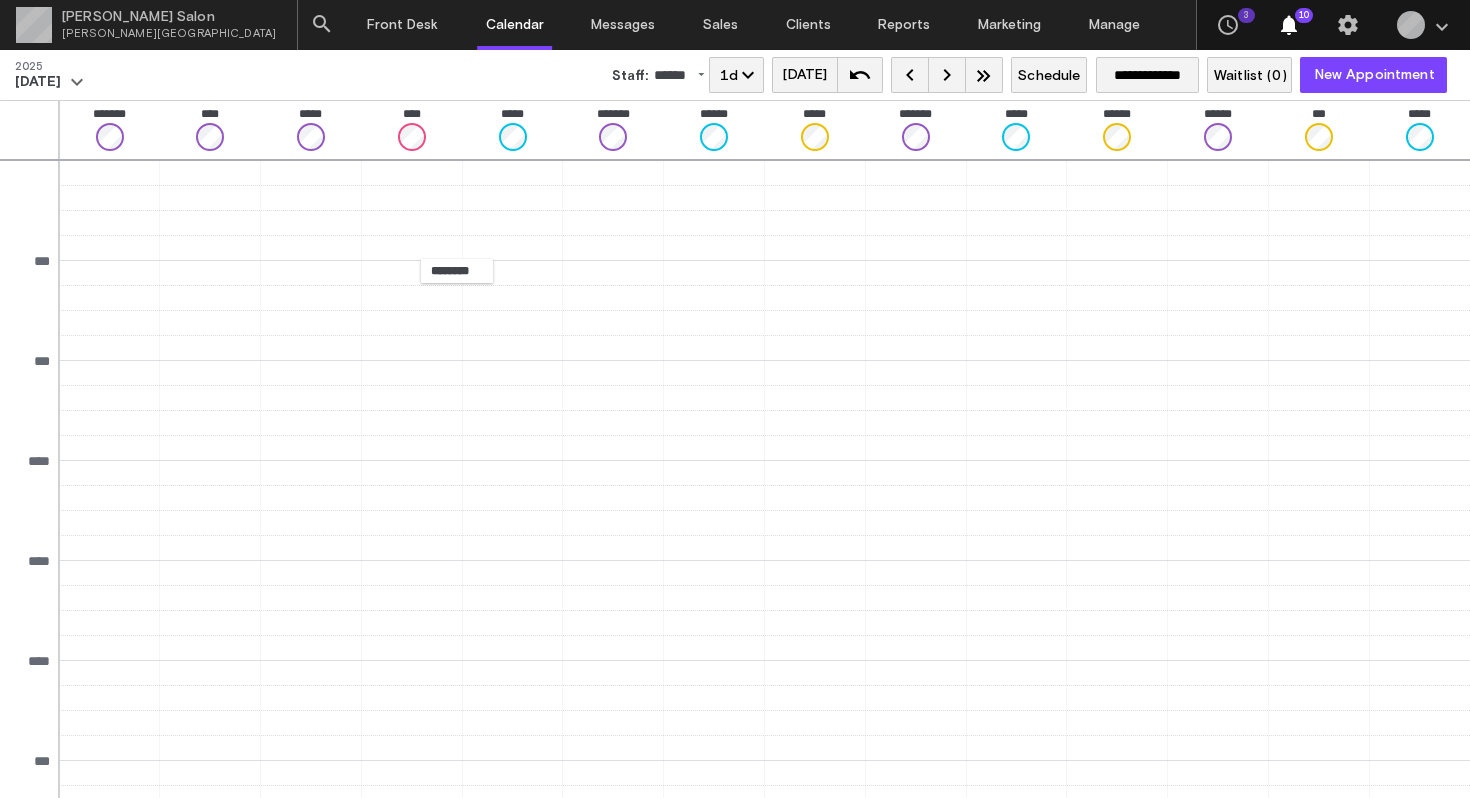 scroll, scrollTop: 0, scrollLeft: 0, axis: both 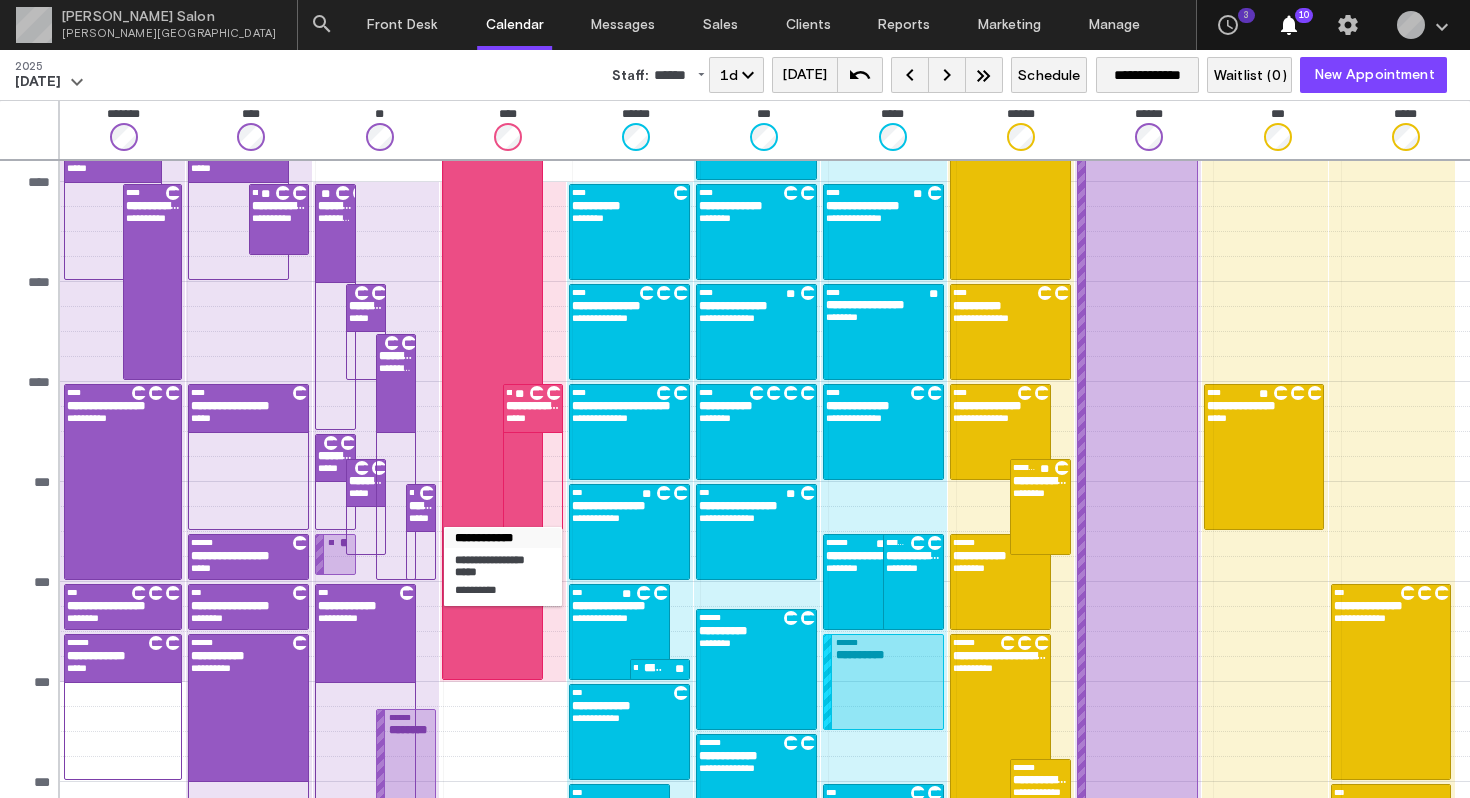 click on "**********" at bounding box center [421, 508] 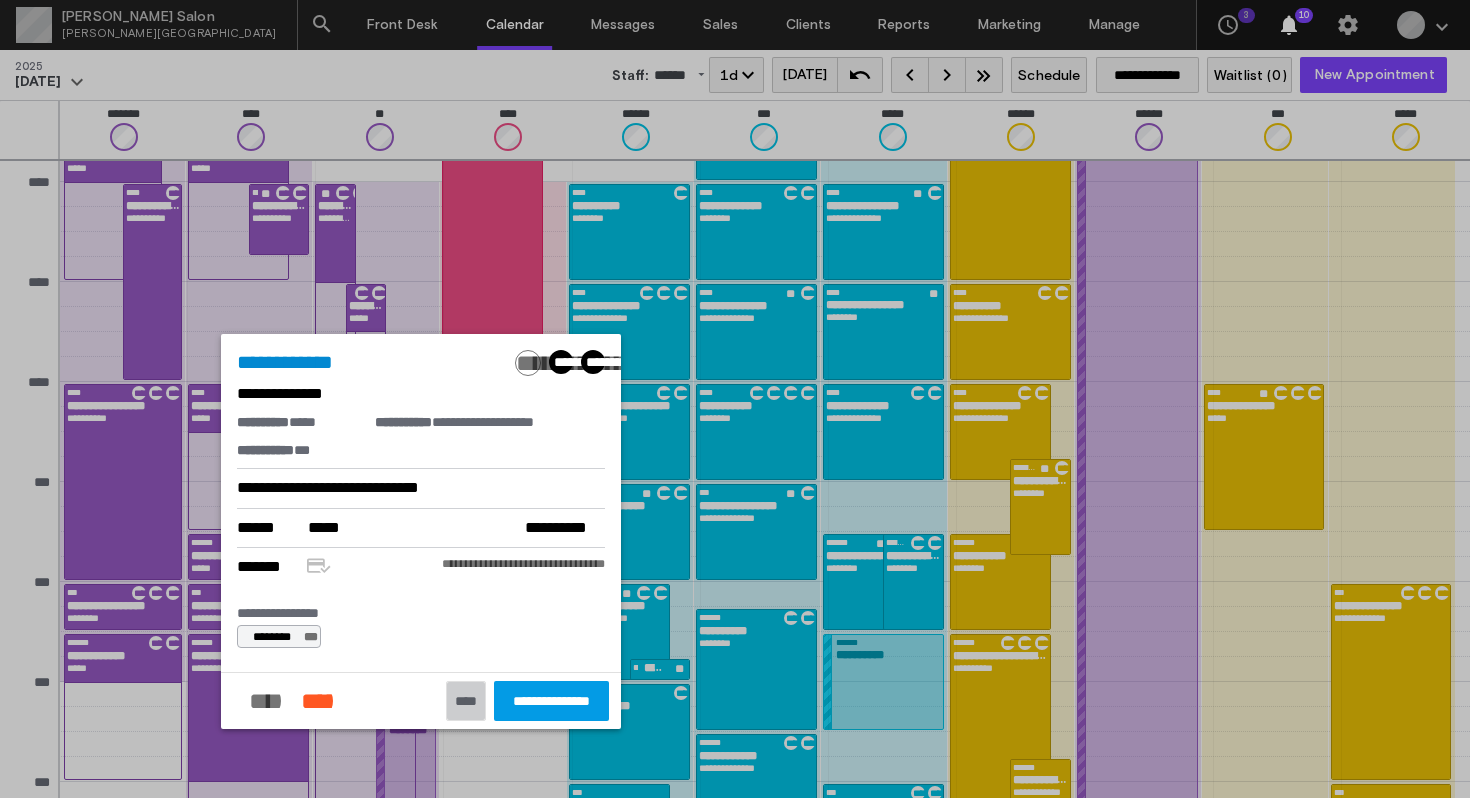 click on "****" 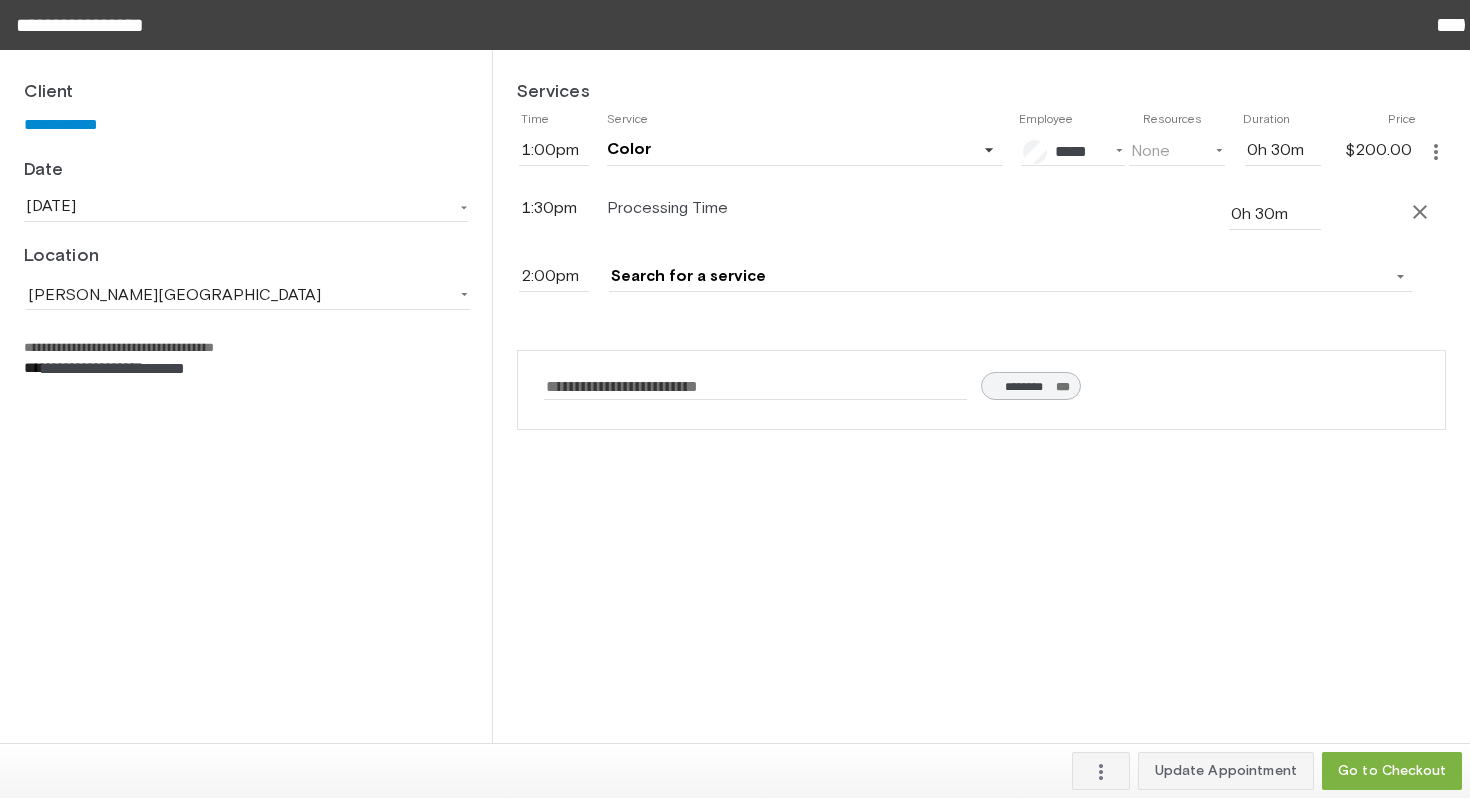 click at bounding box center (998, 277) 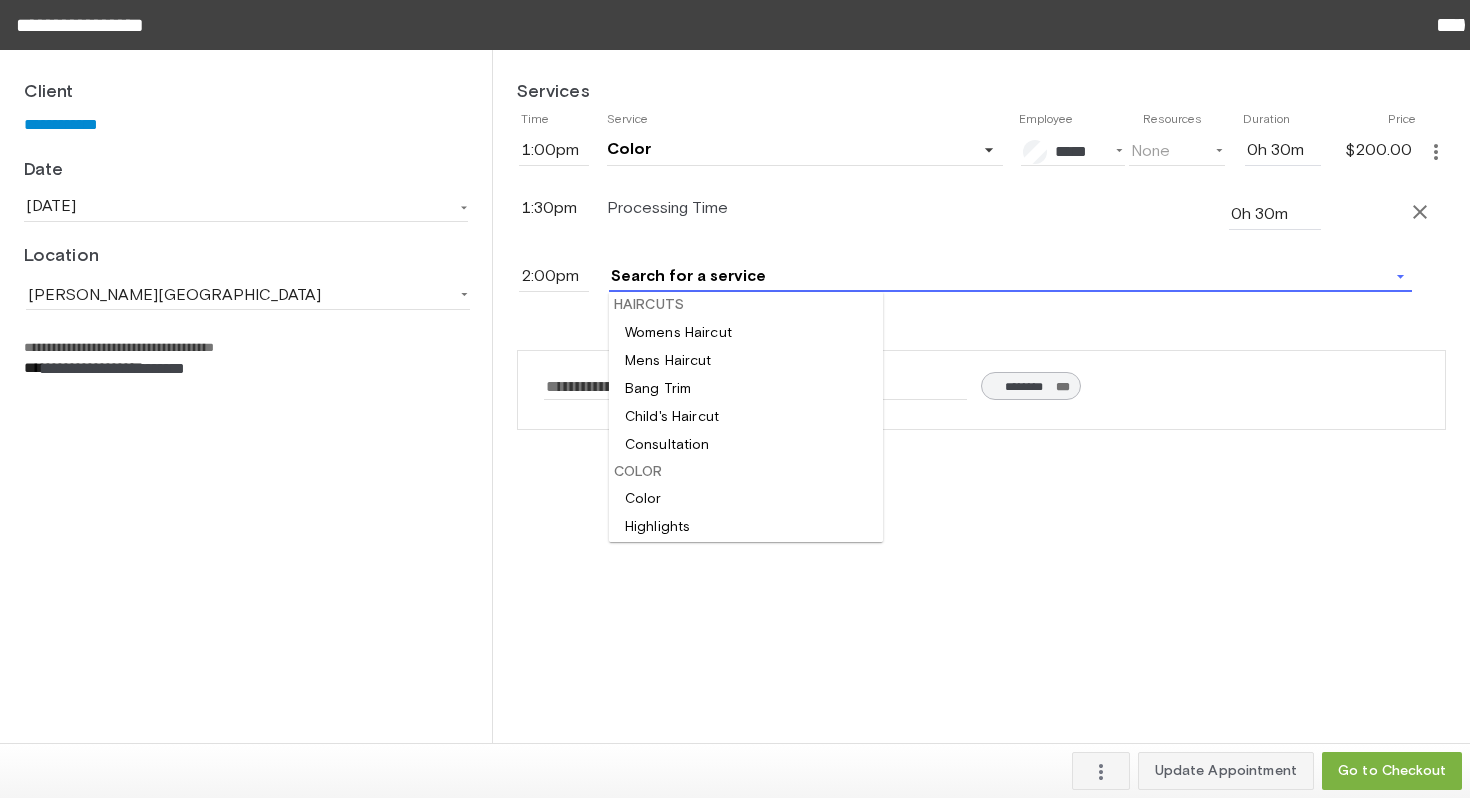 click on "2:00pm" at bounding box center (554, 277) 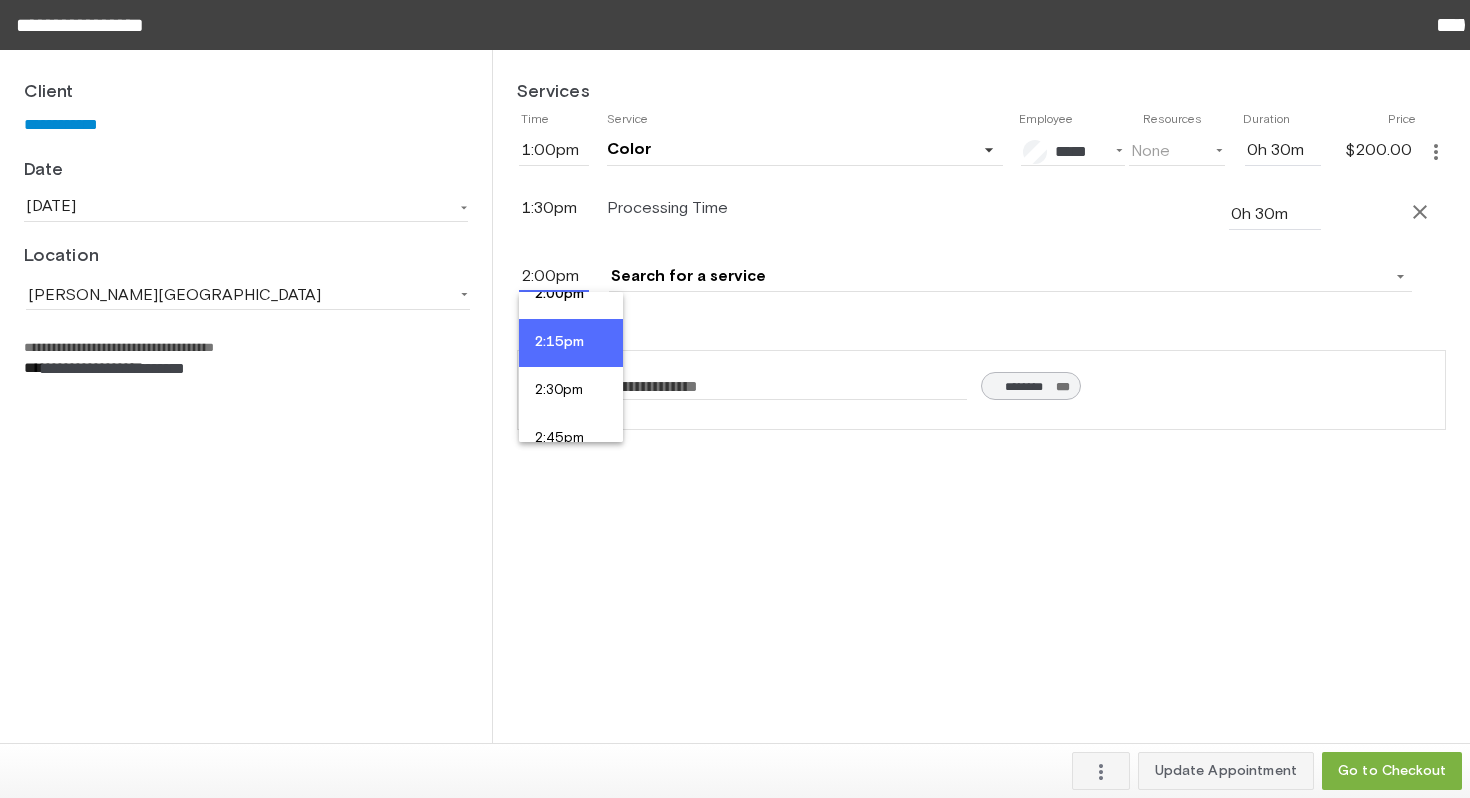 scroll, scrollTop: 2712, scrollLeft: 0, axis: vertical 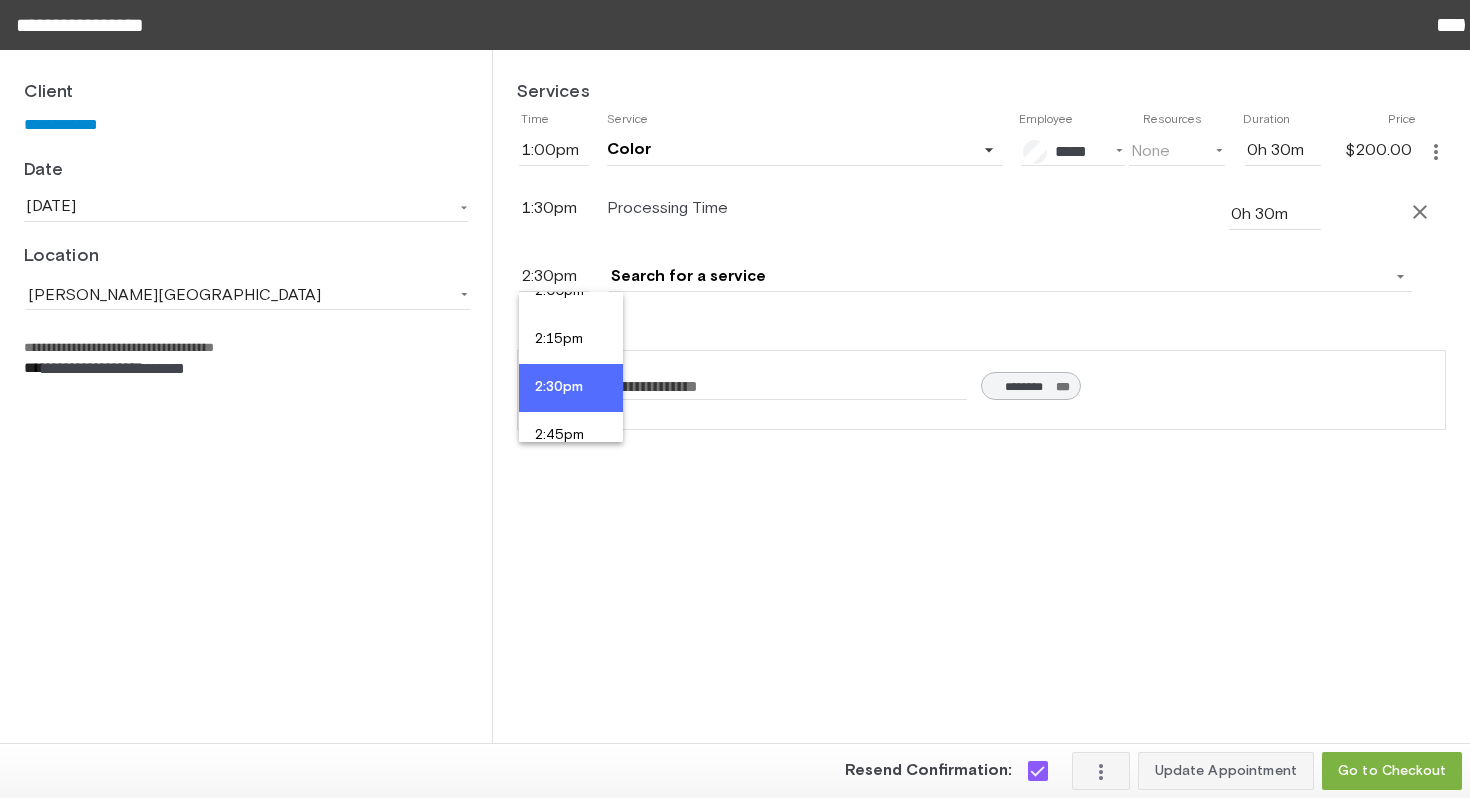 click on "2:30pm" at bounding box center [571, 388] 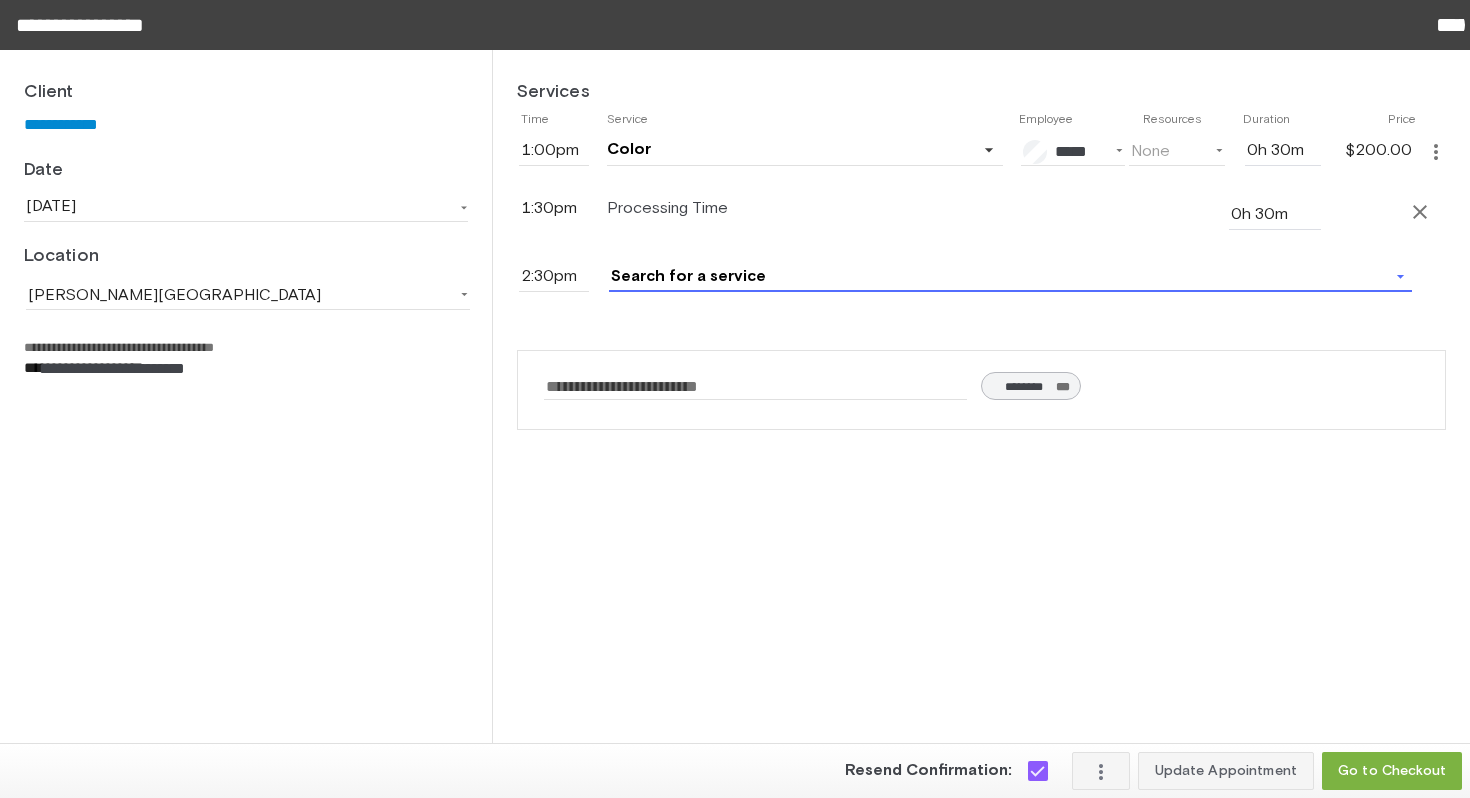click at bounding box center (998, 277) 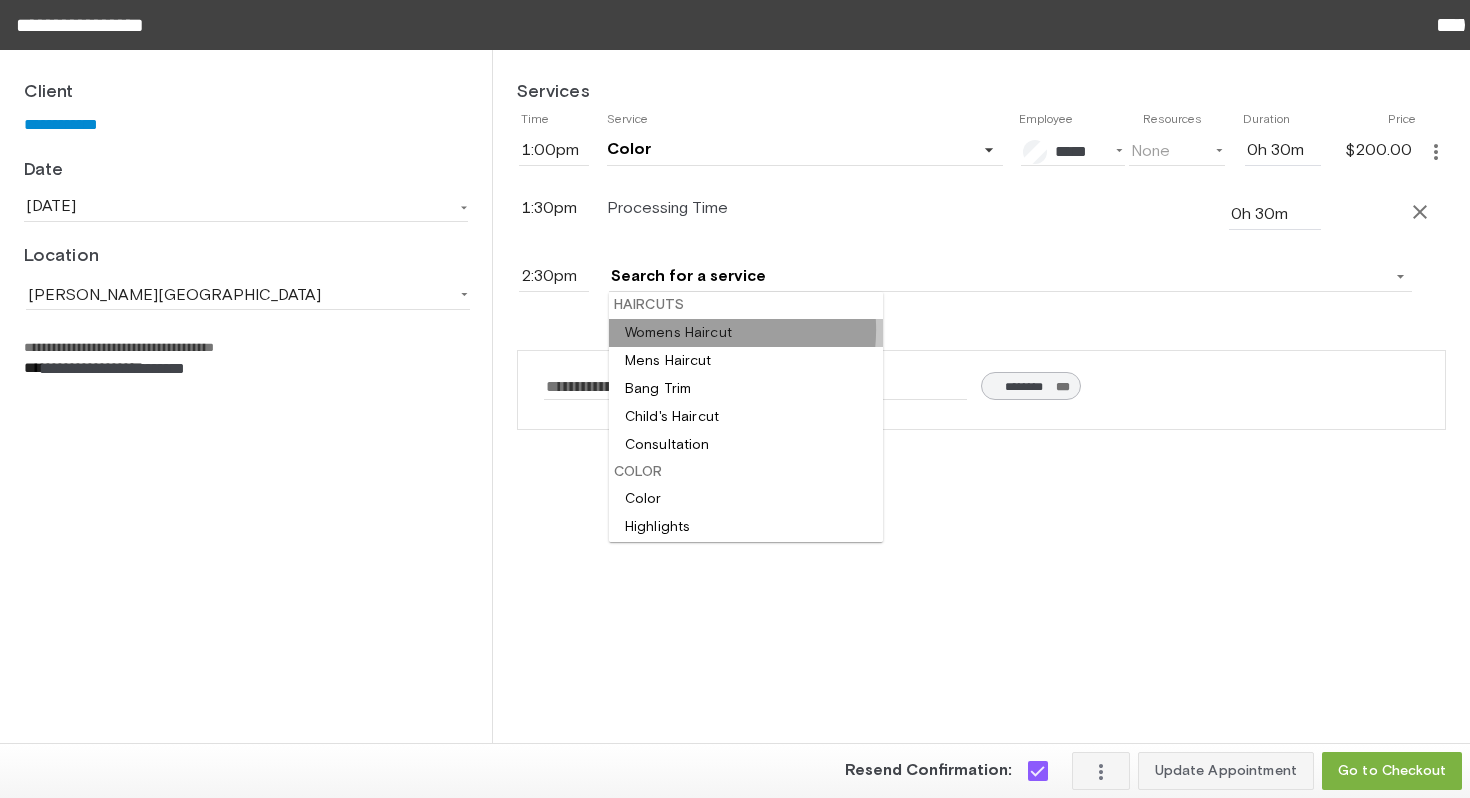click at bounding box center (746, 333) 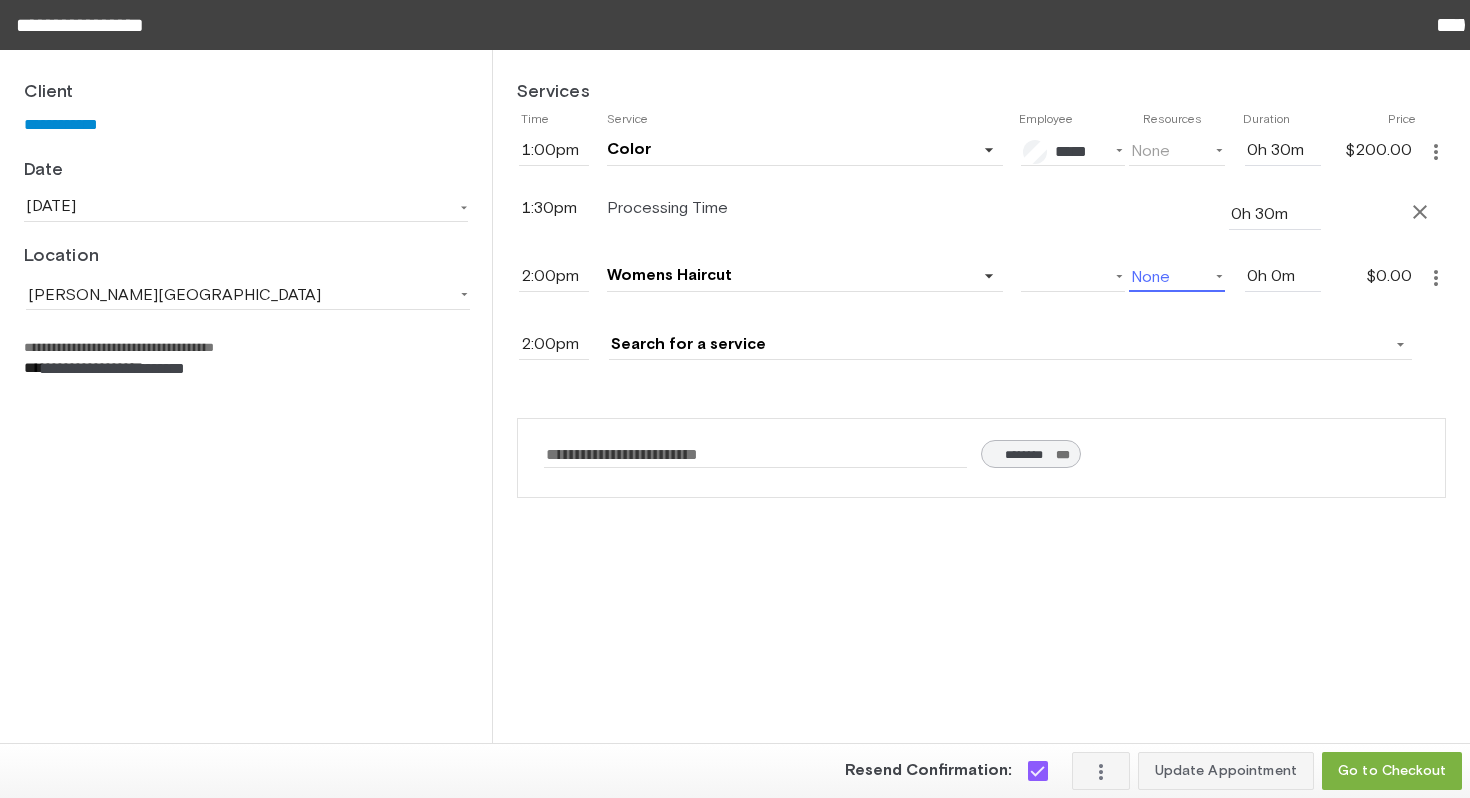 click on "None" at bounding box center (1177, 277) 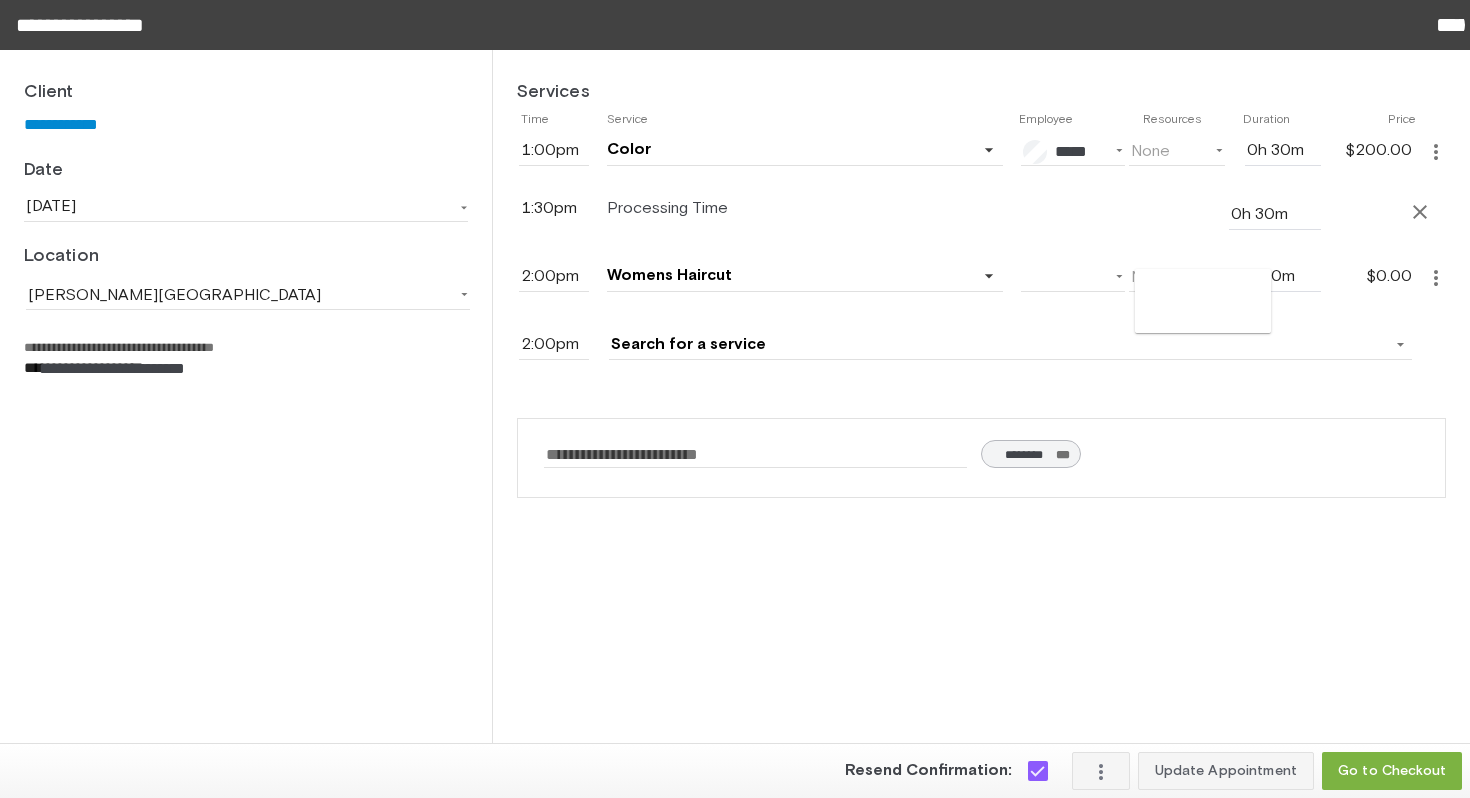 click at bounding box center (735, 399) 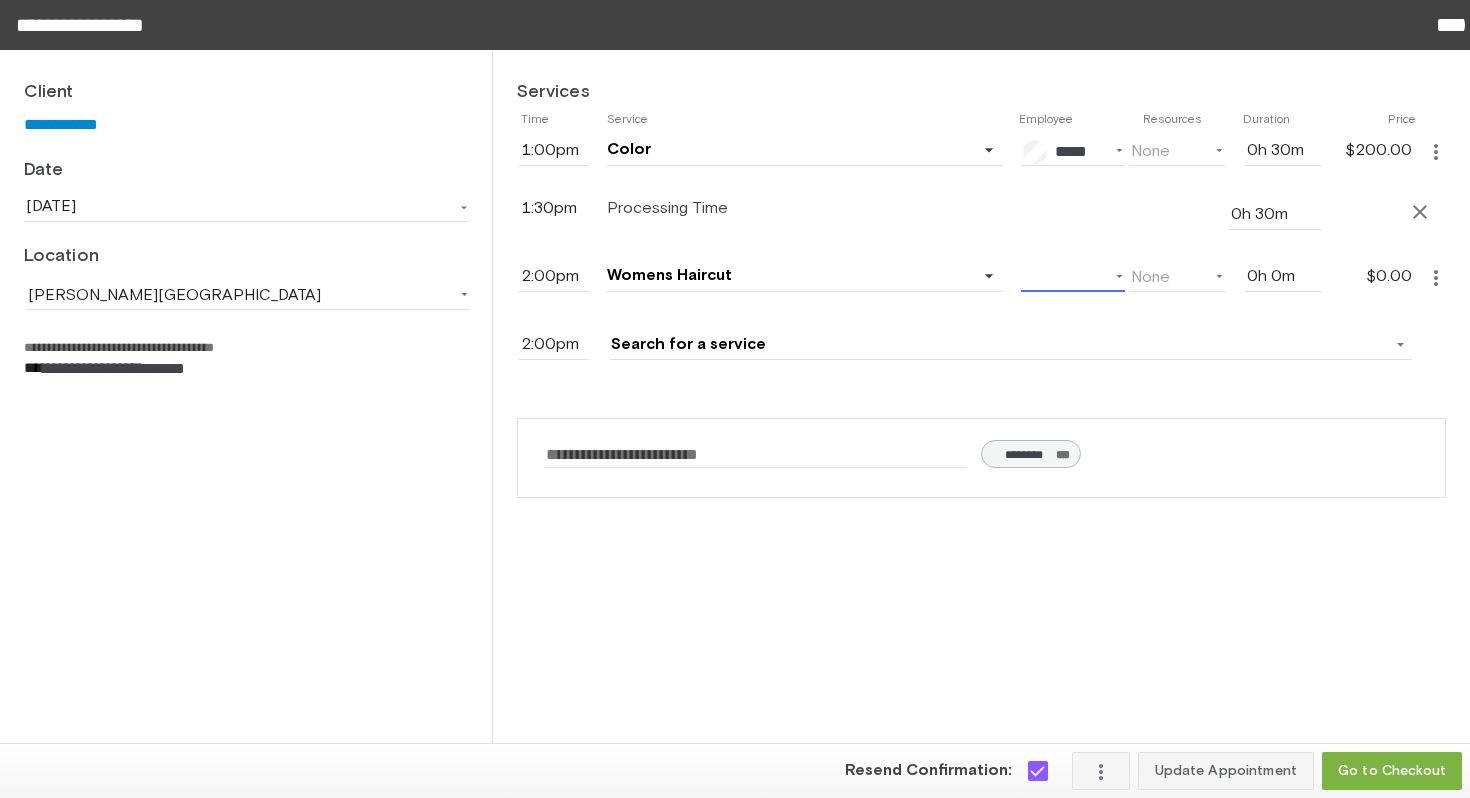 click on "Filters:    All   Assignable                  Stylist              favorite        ******        $275     (1h)           favorite_border               favorite        ********        $200     (1h 30m)           favorite_border               favorite        ********        $1,200     (1h)           favorite_border               favorite        ********        $225     (1h 30m)           favorite_border               favorite        ********        $250     (1h)           favorite_border               favorite        *********        $325     (1h)           favorite_border               favorite        *********        $250     (1h)           favorite_border              Stylist & Colorist              favorite        ********        $450     (1h 30m)           favorite_border               favorite        ********        $200     (1h)           favorite_border               favorite        ******        $225     (1h 30m)           favorite_border" at bounding box center (1073, 277) 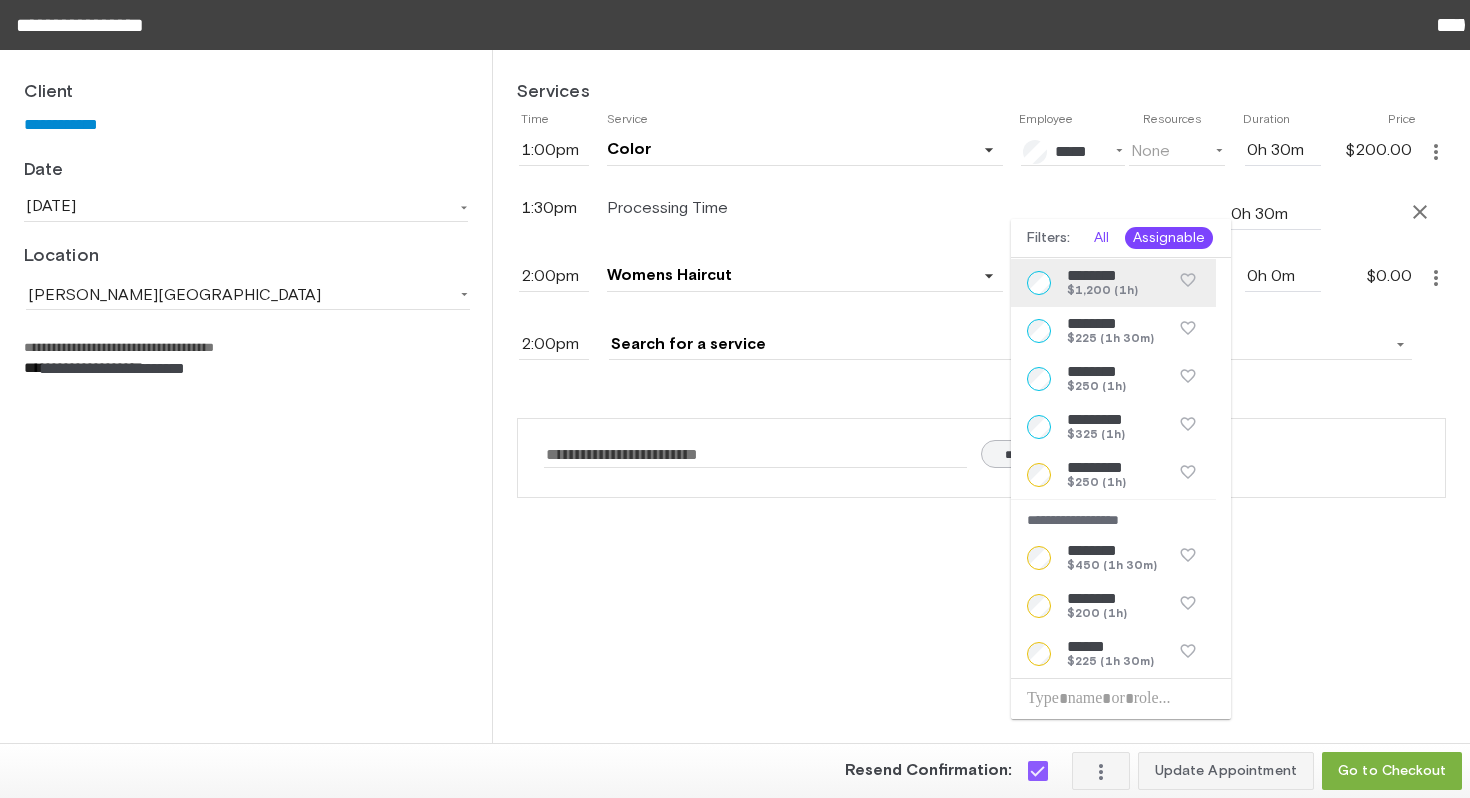 scroll, scrollTop: 0, scrollLeft: 0, axis: both 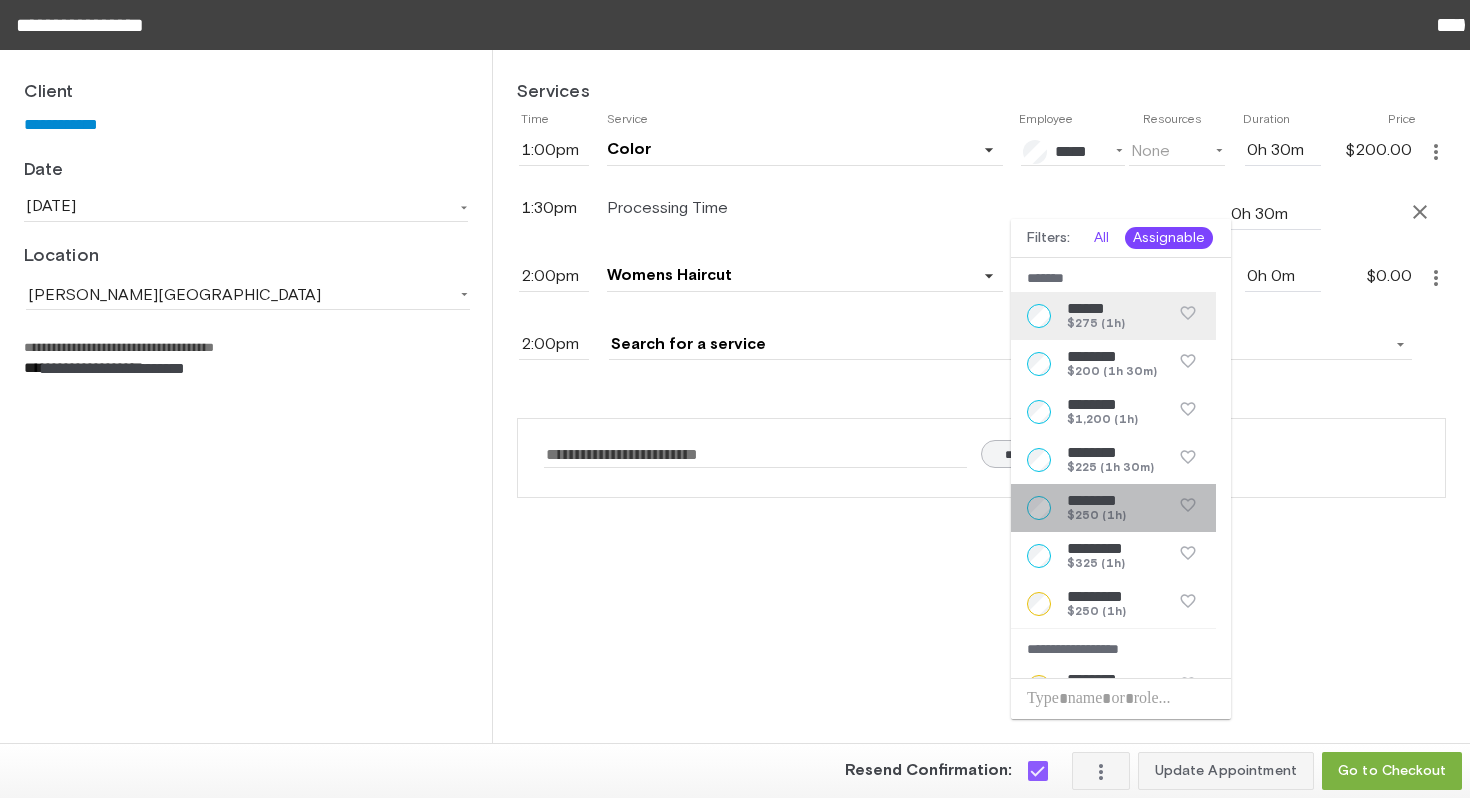 click on "********" at bounding box center (1092, 500) 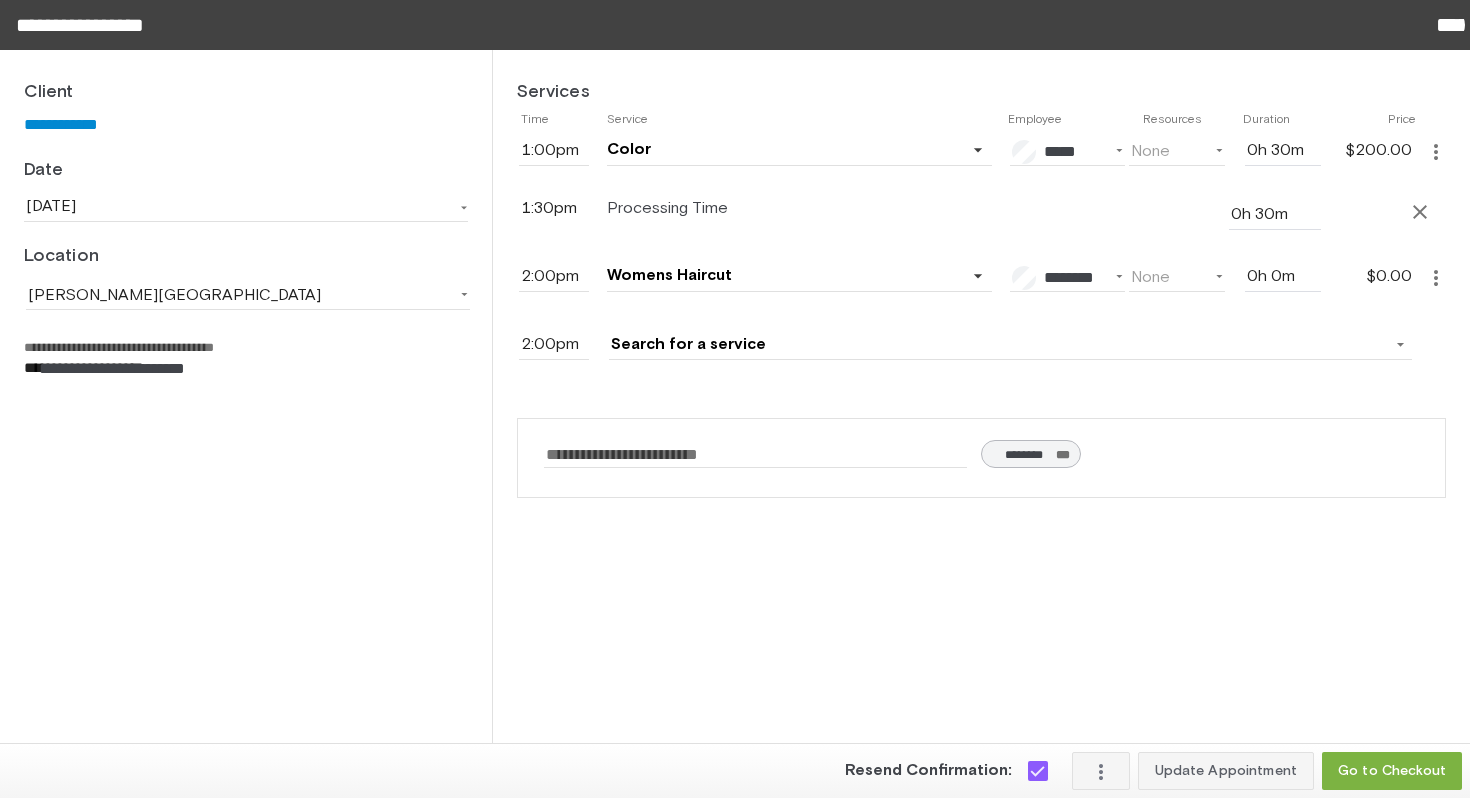 type on "3:00pm" 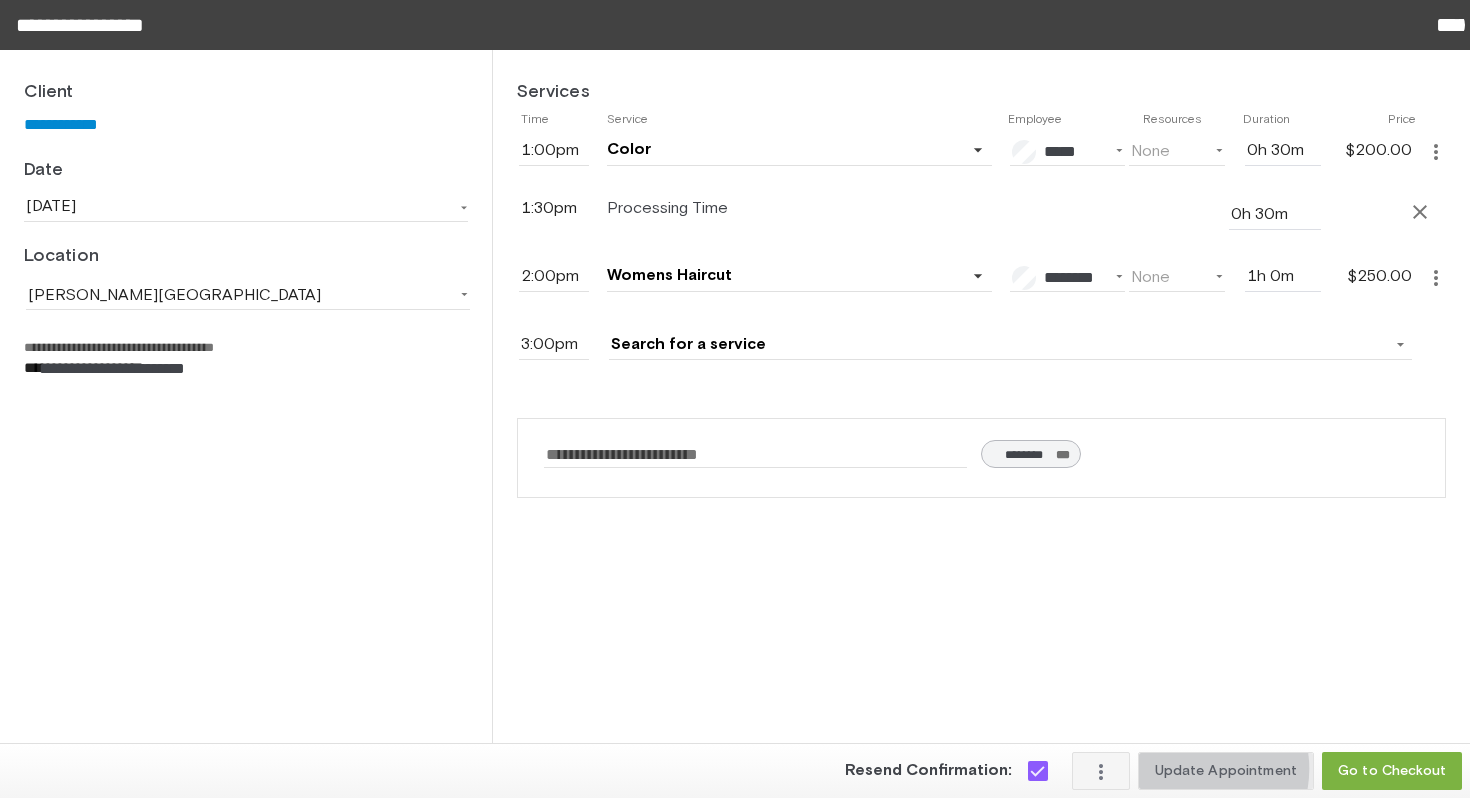 click on "Update Appointment" 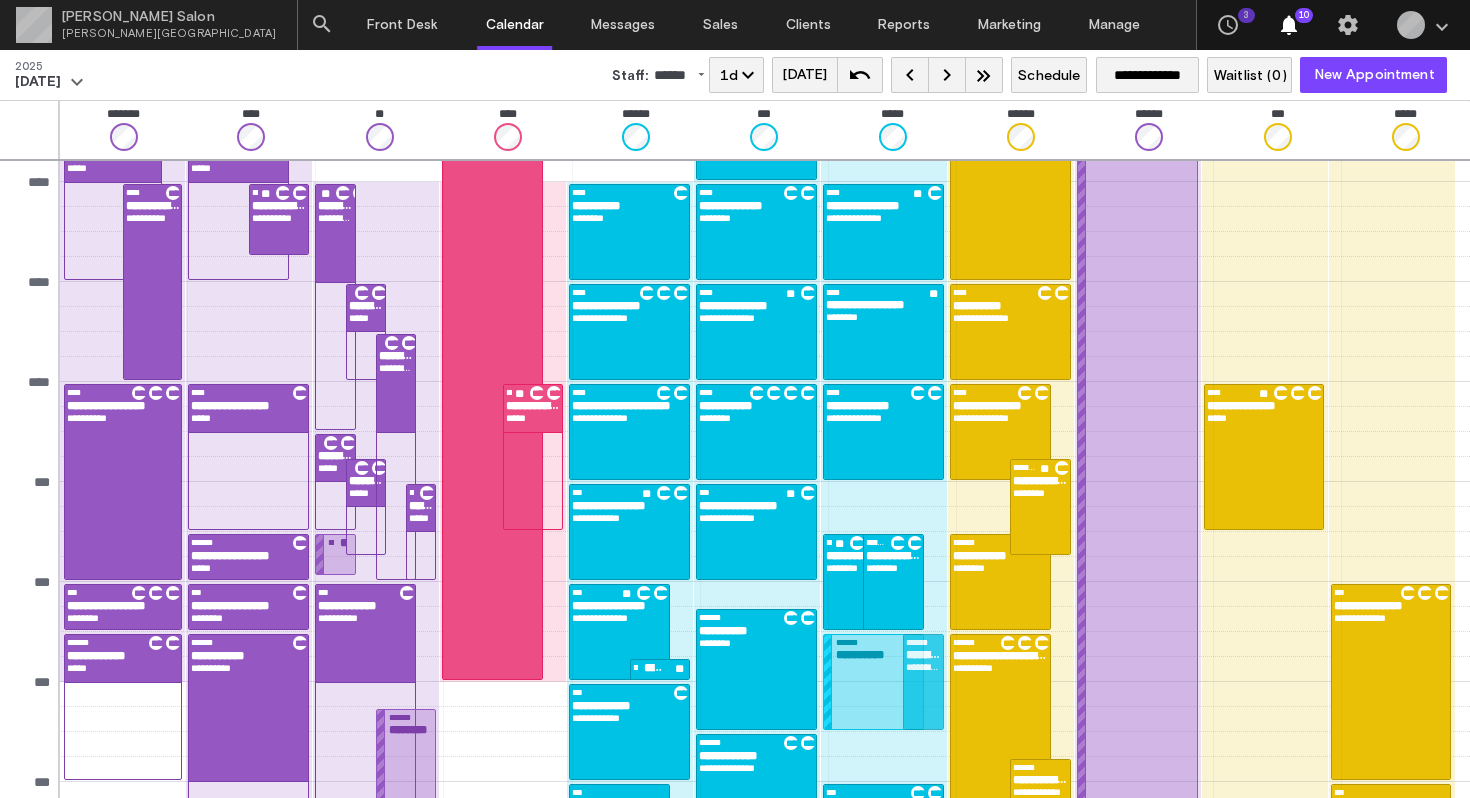 drag, startPoint x: 926, startPoint y: 621, endPoint x: 930, endPoint y: 665, distance: 44.181442 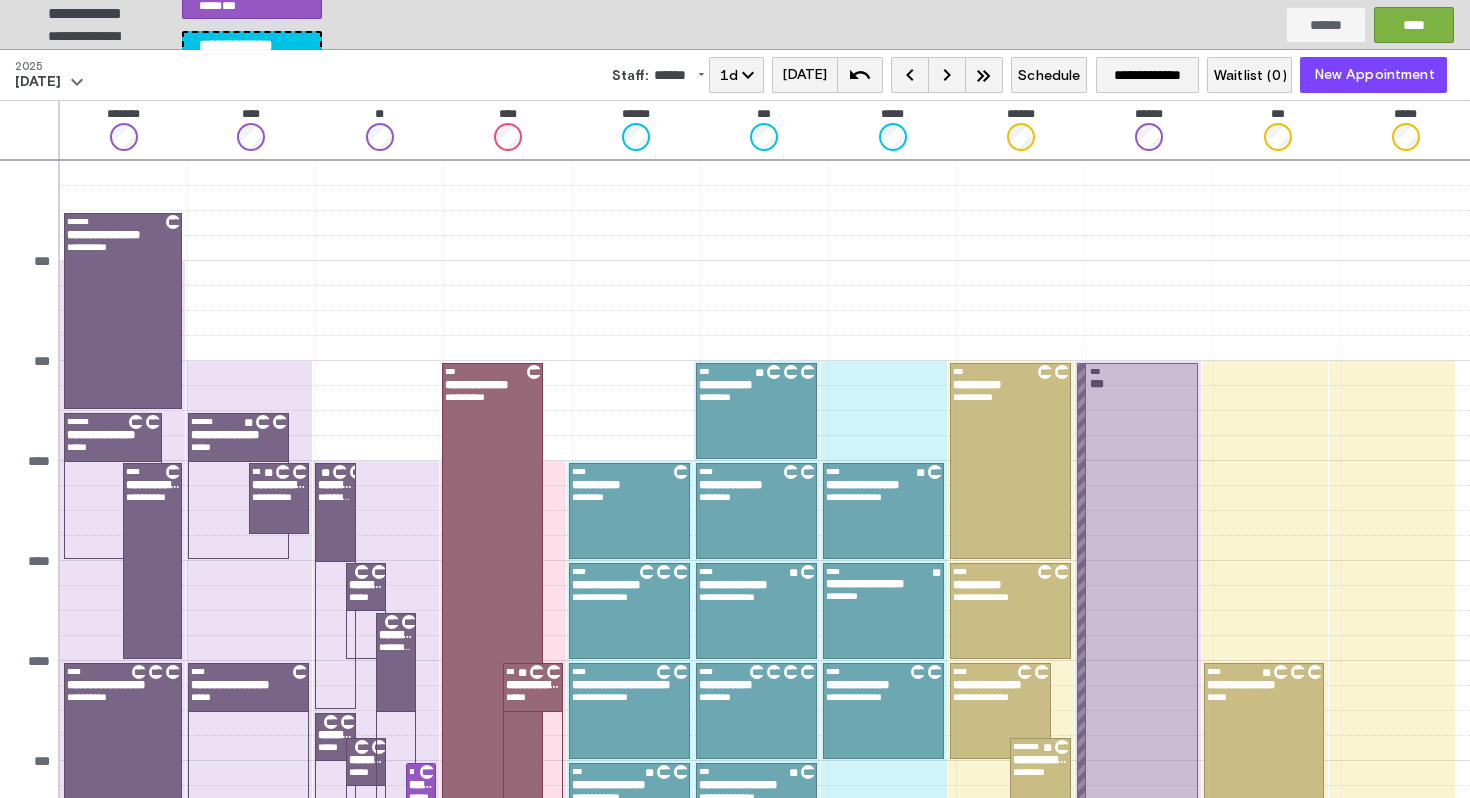 scroll, scrollTop: 279, scrollLeft: 0, axis: vertical 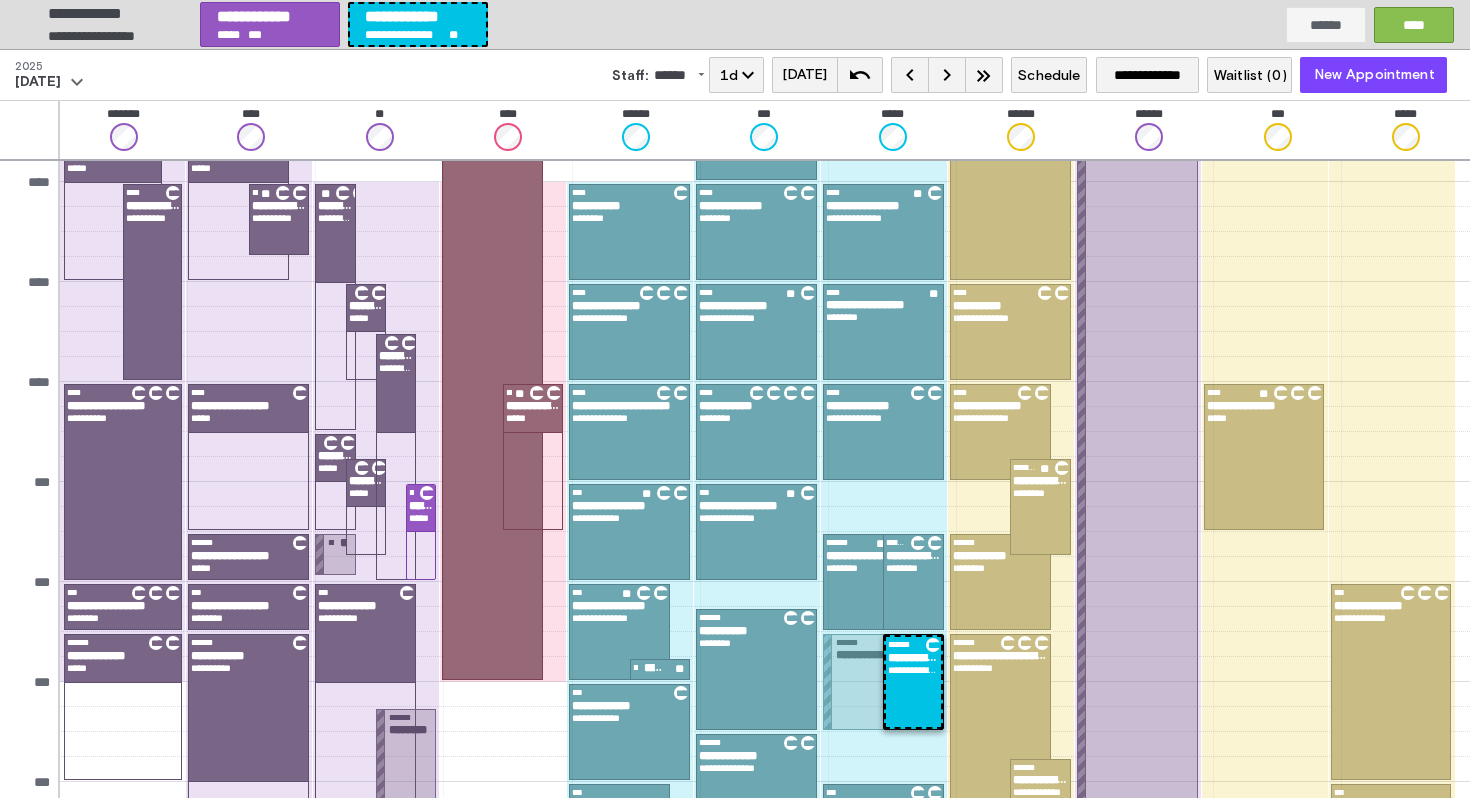 click on "****" at bounding box center (1414, 24) 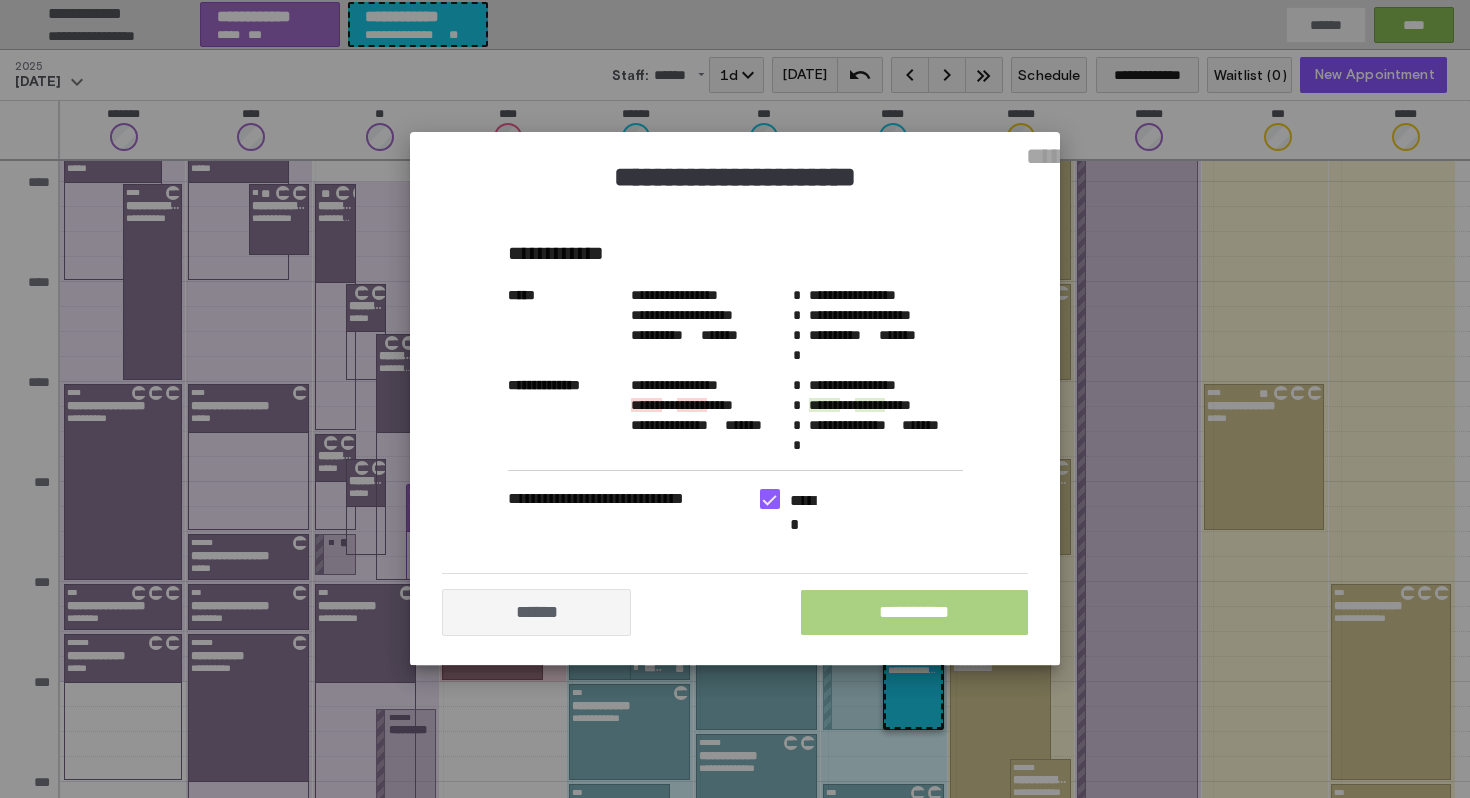 click on "**********" at bounding box center [914, 612] 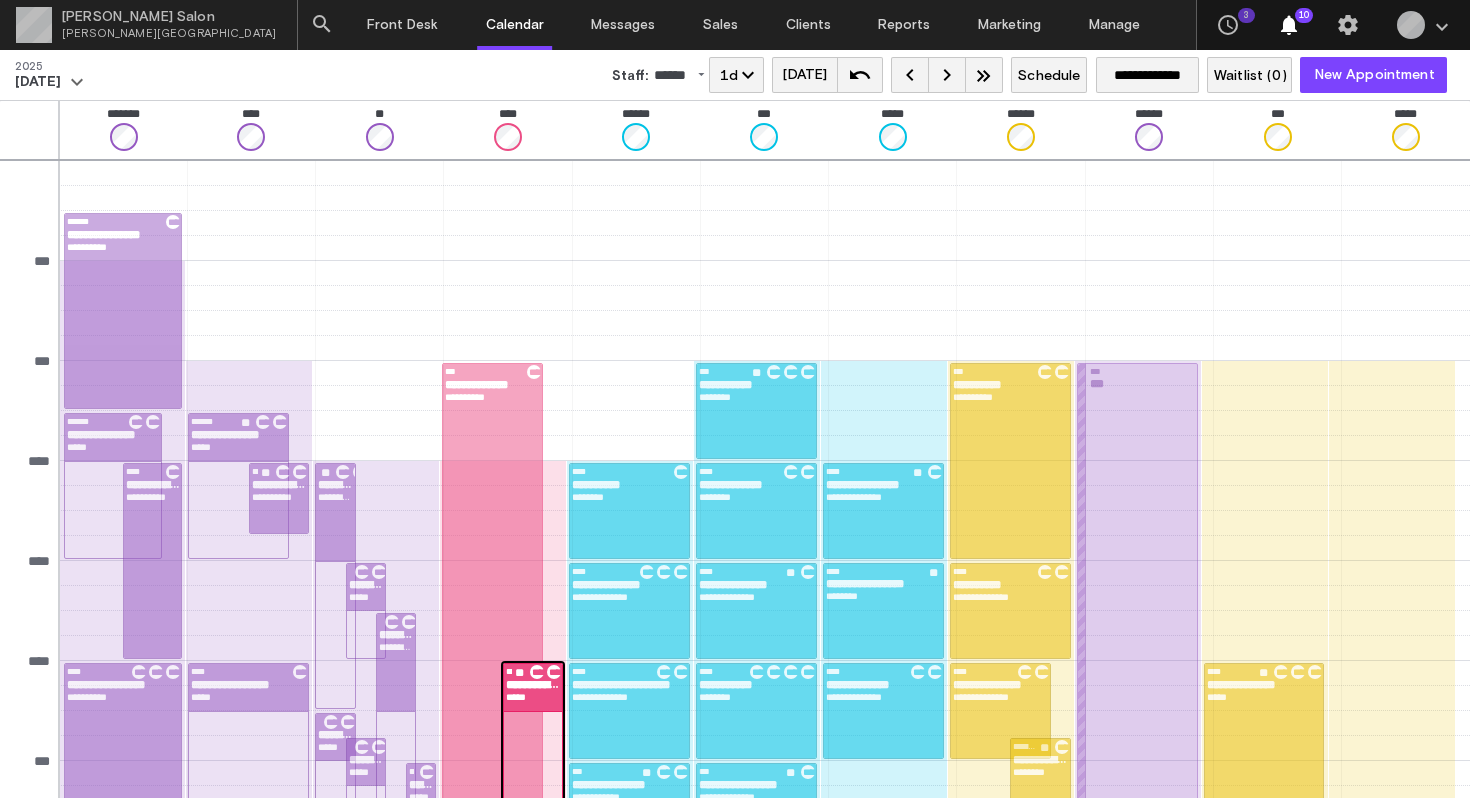 scroll, scrollTop: 279, scrollLeft: 0, axis: vertical 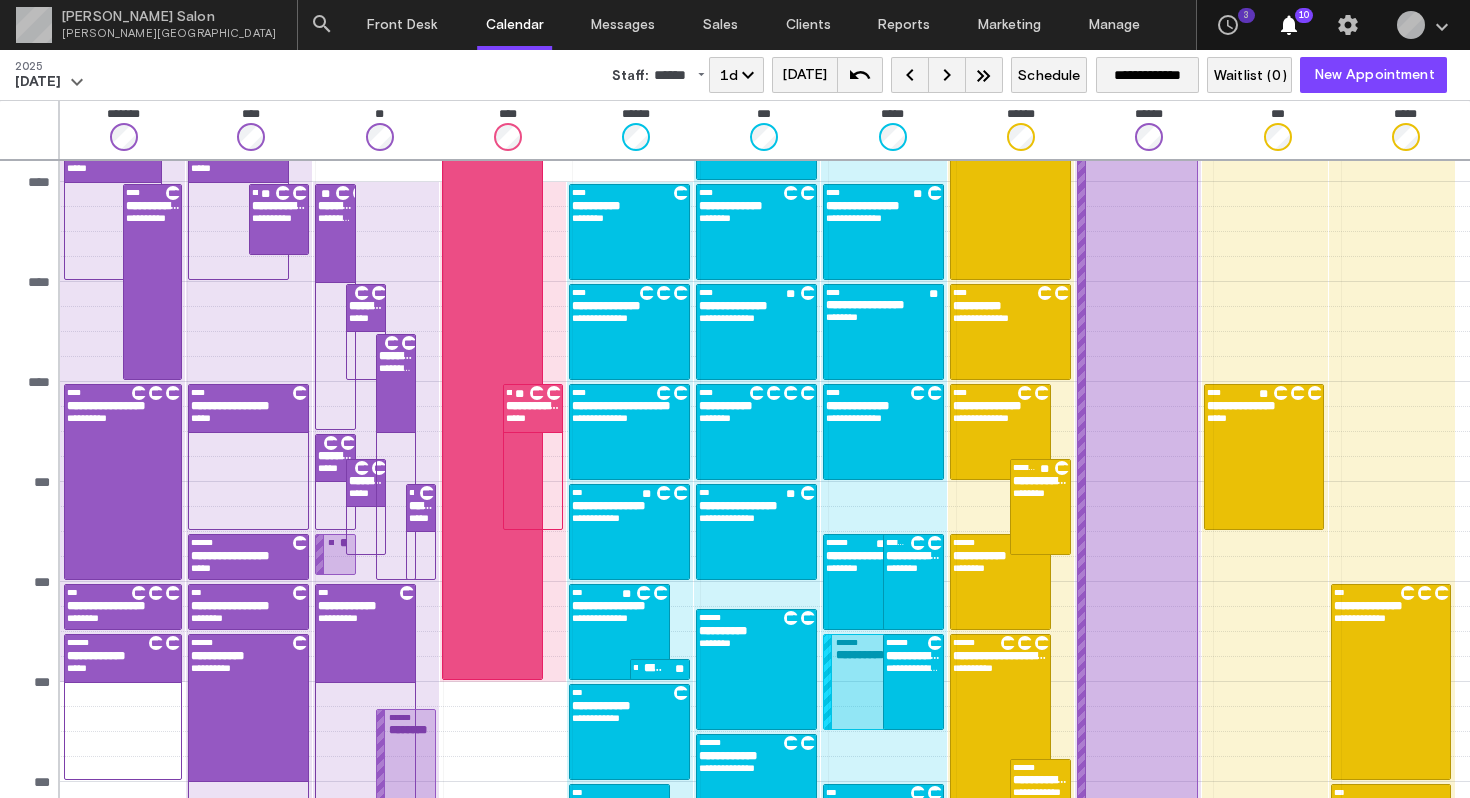 click on "**********" at bounding box center [877, 682] 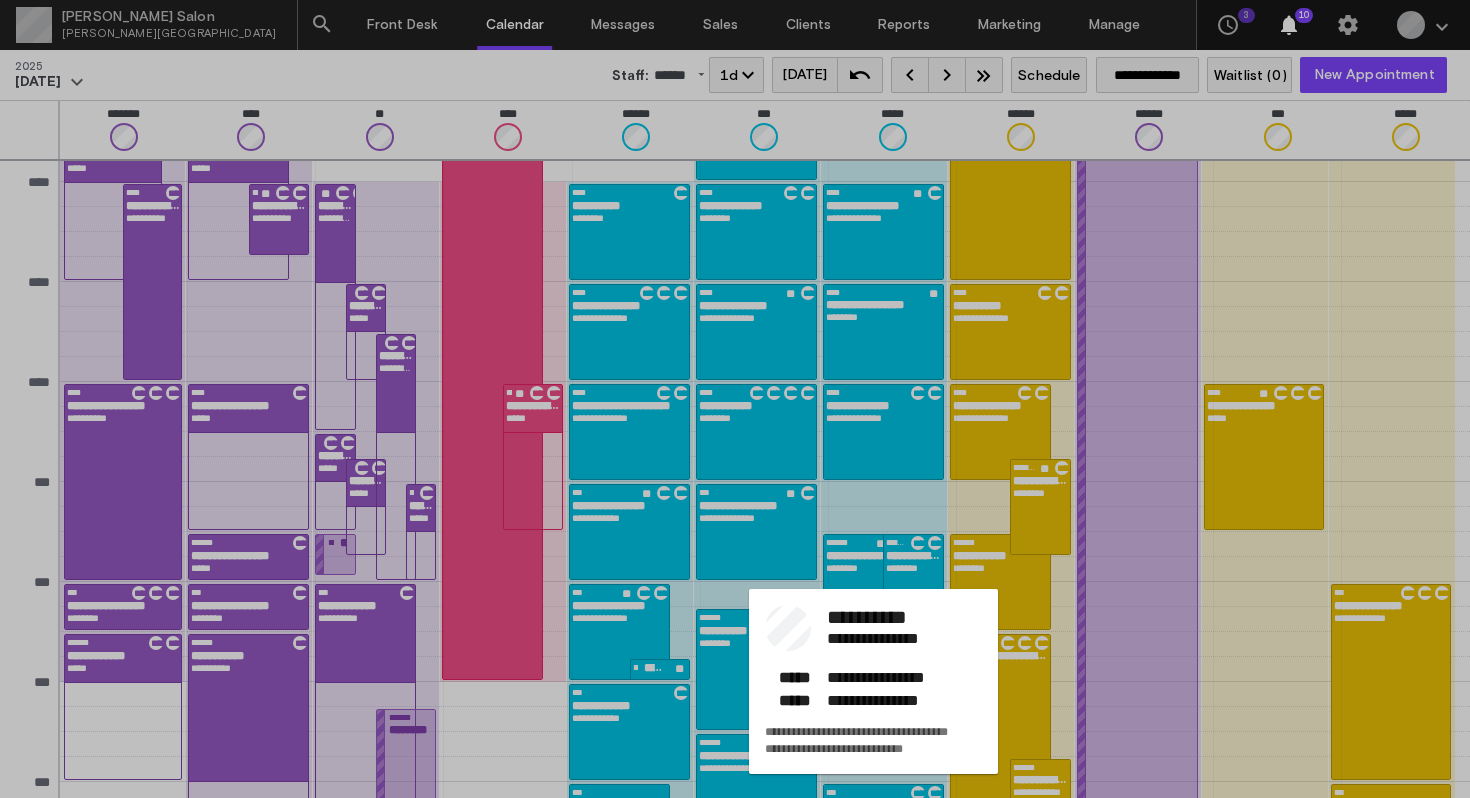 click on "**********" 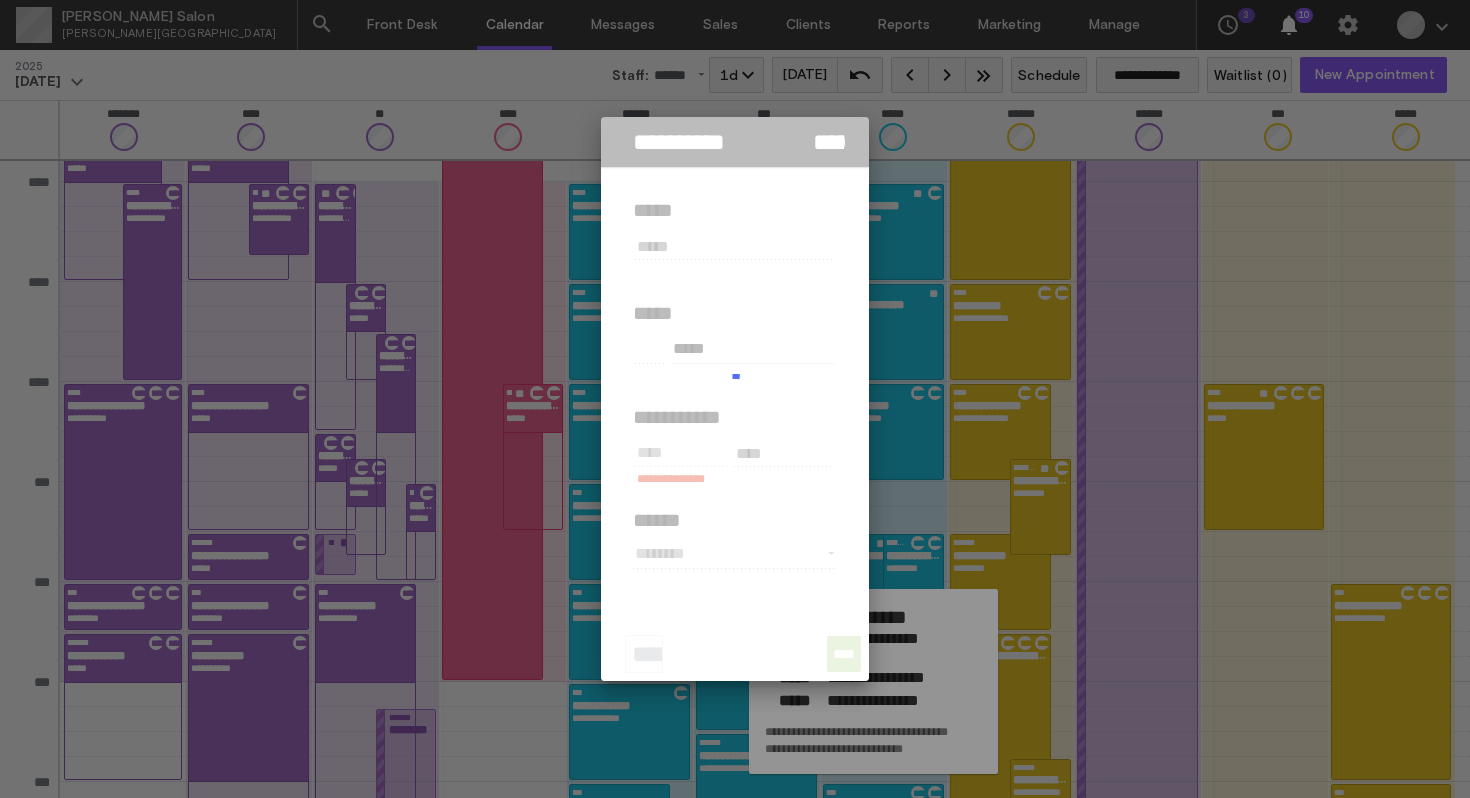 type on "**********" 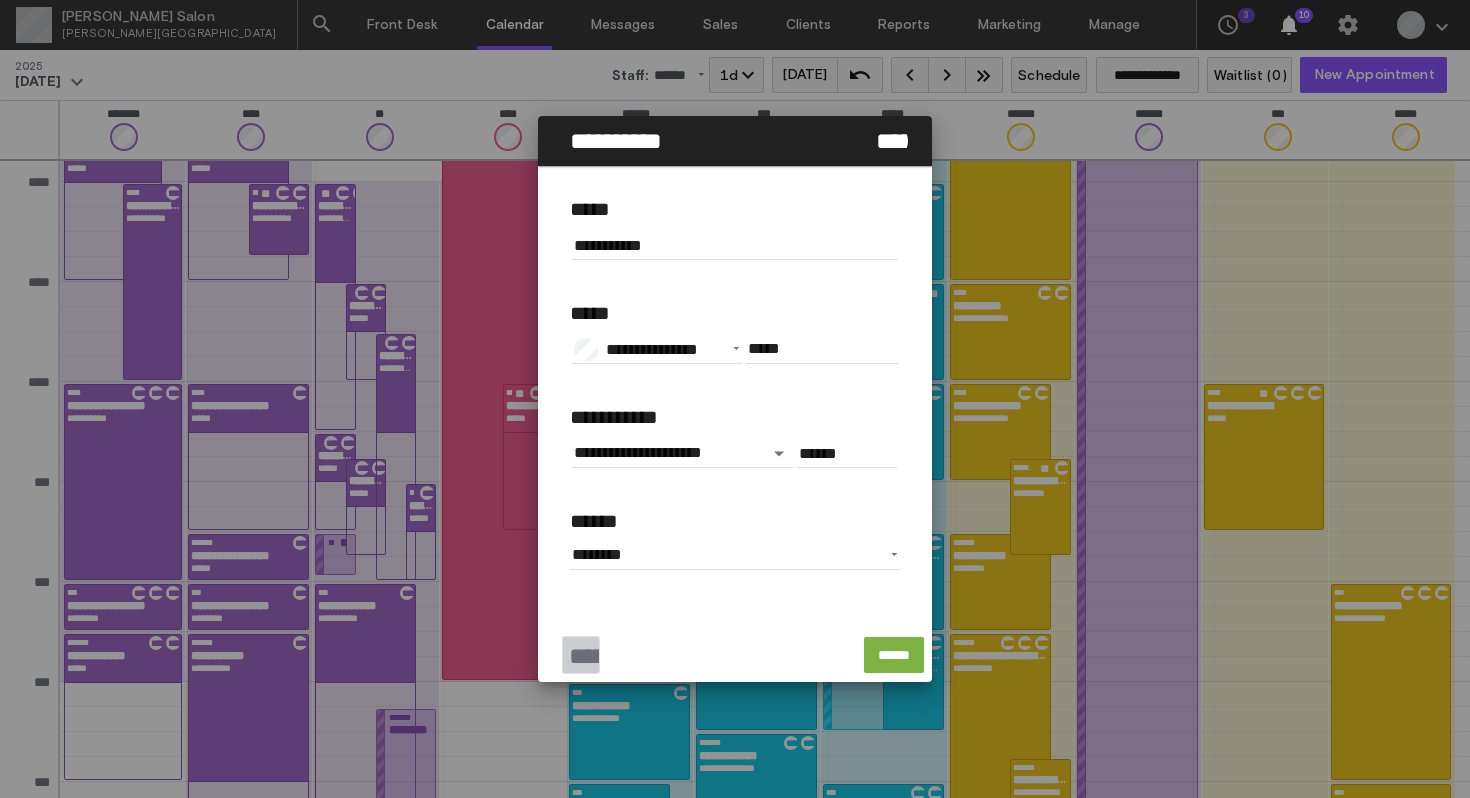 click on "******" 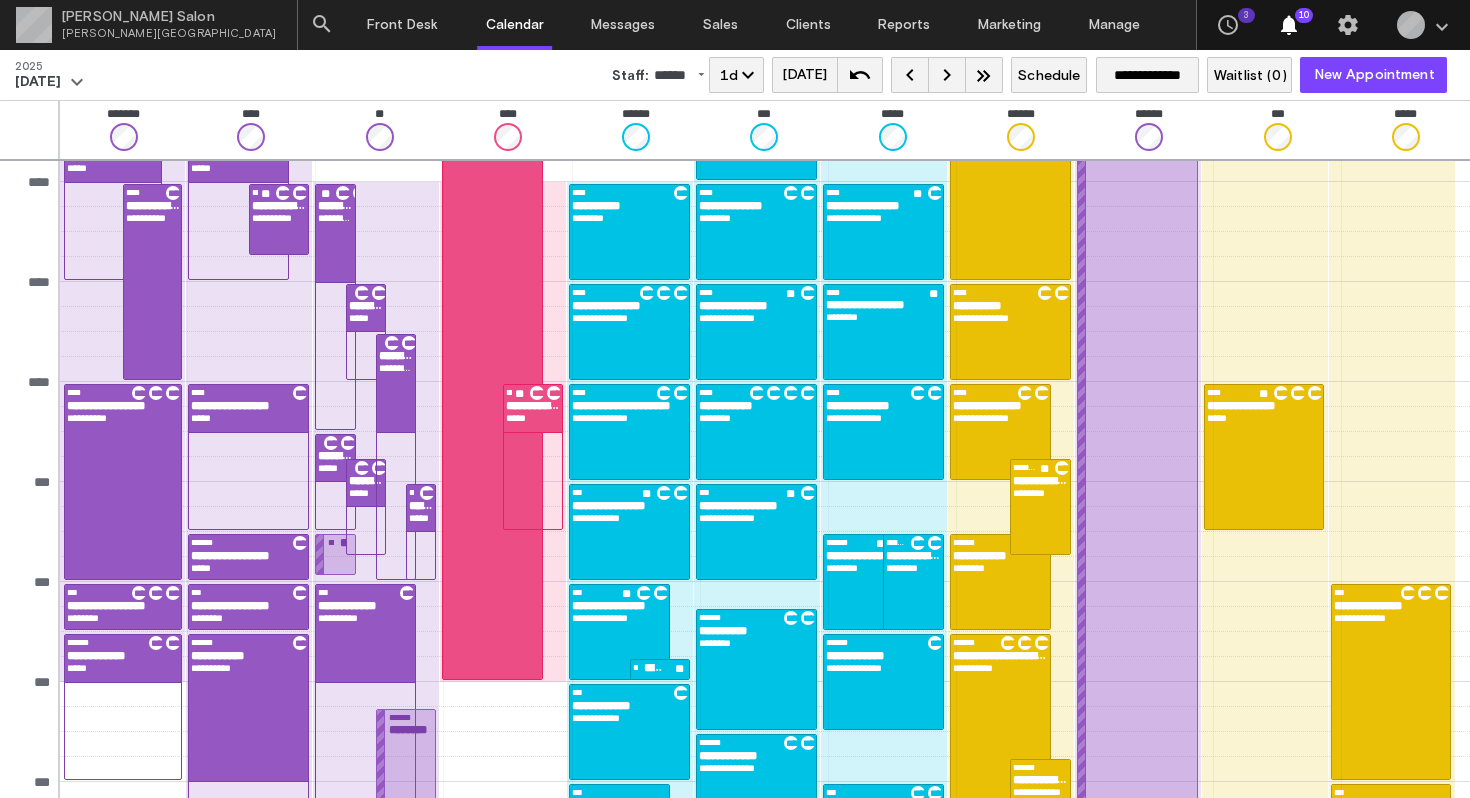 click on "[DATE]" at bounding box center (38, 82) 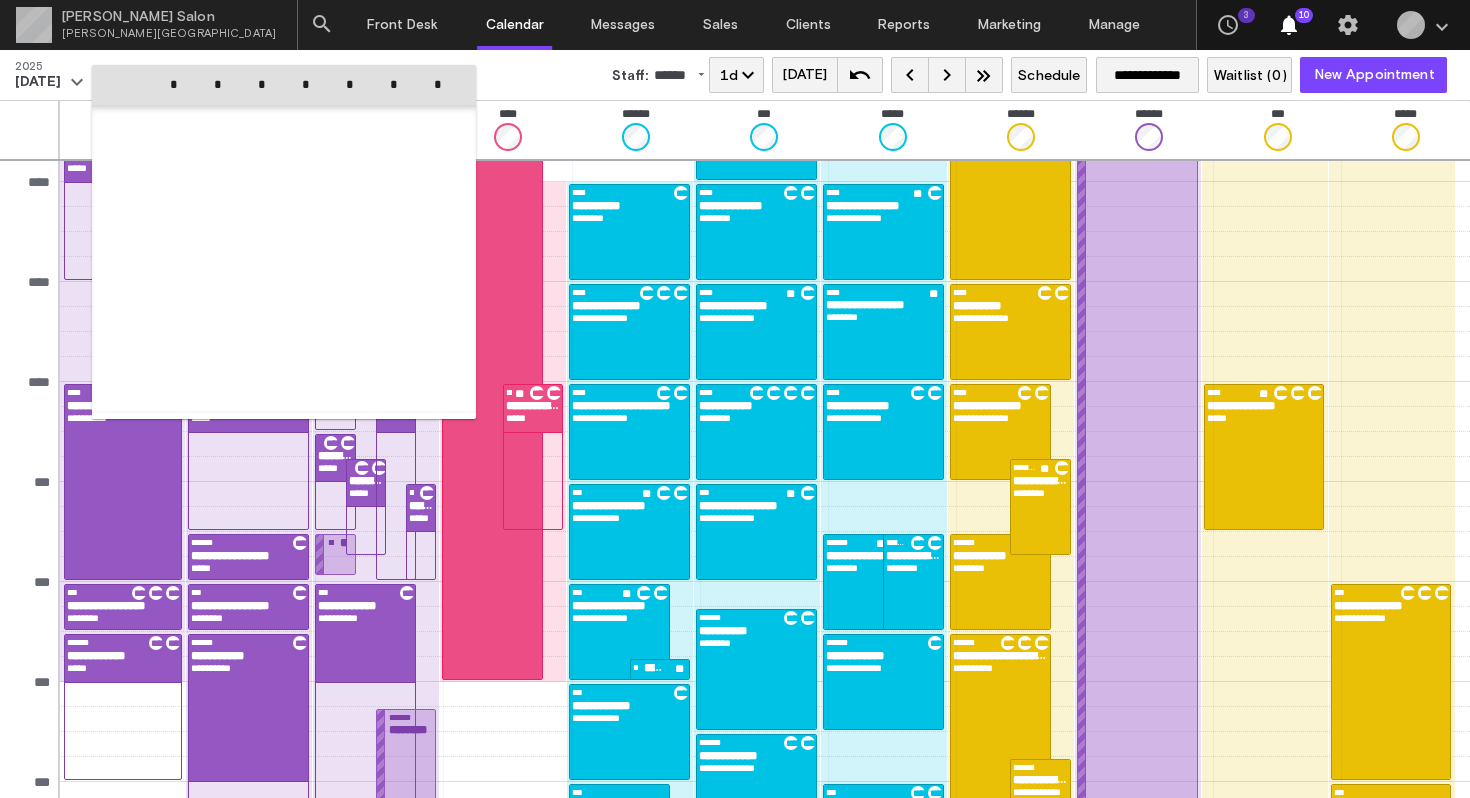 scroll, scrollTop: 49290, scrollLeft: 0, axis: vertical 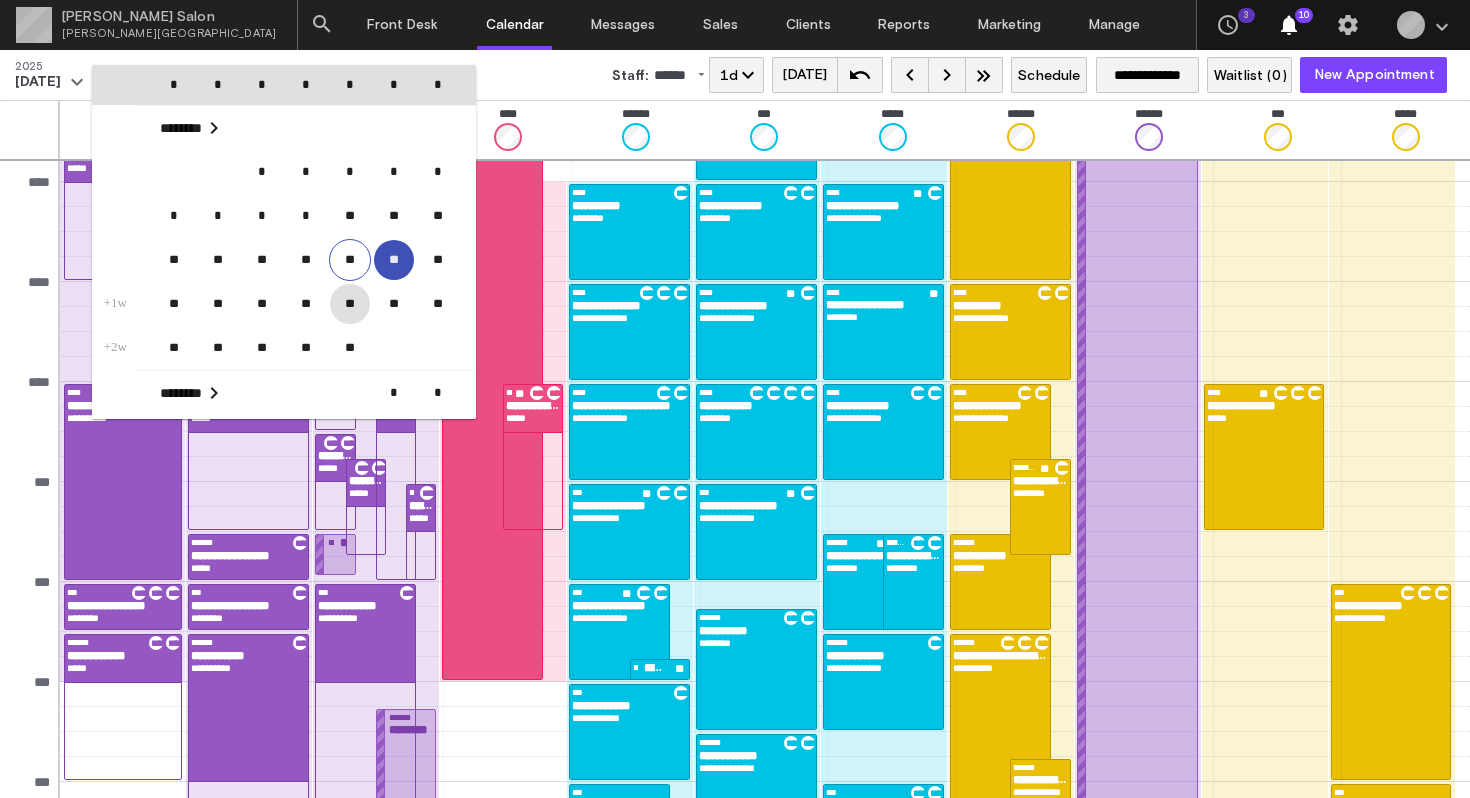 click on "**" at bounding box center (350, 304) 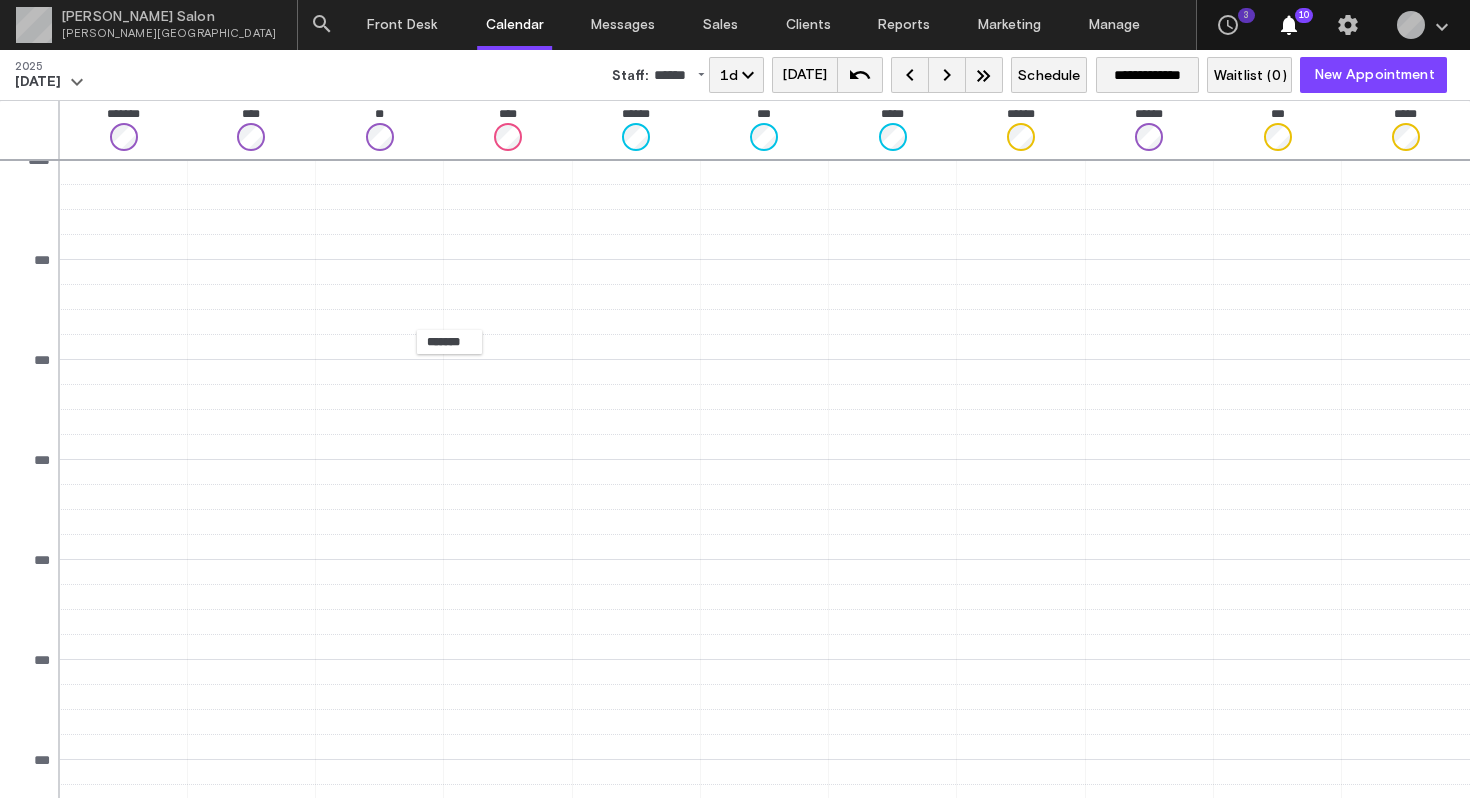 scroll, scrollTop: 862, scrollLeft: 0, axis: vertical 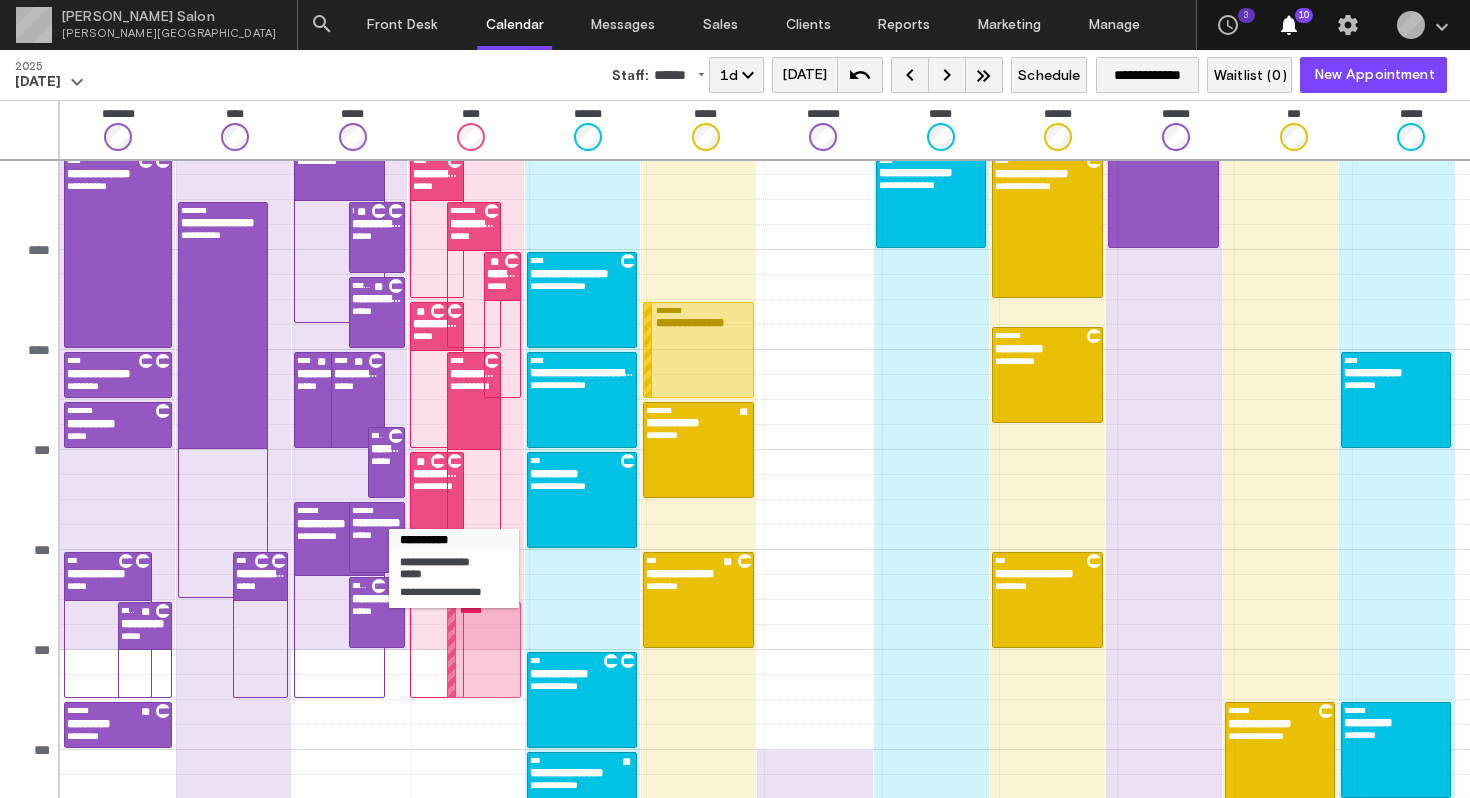 click on "*****" at bounding box center (376, 535) 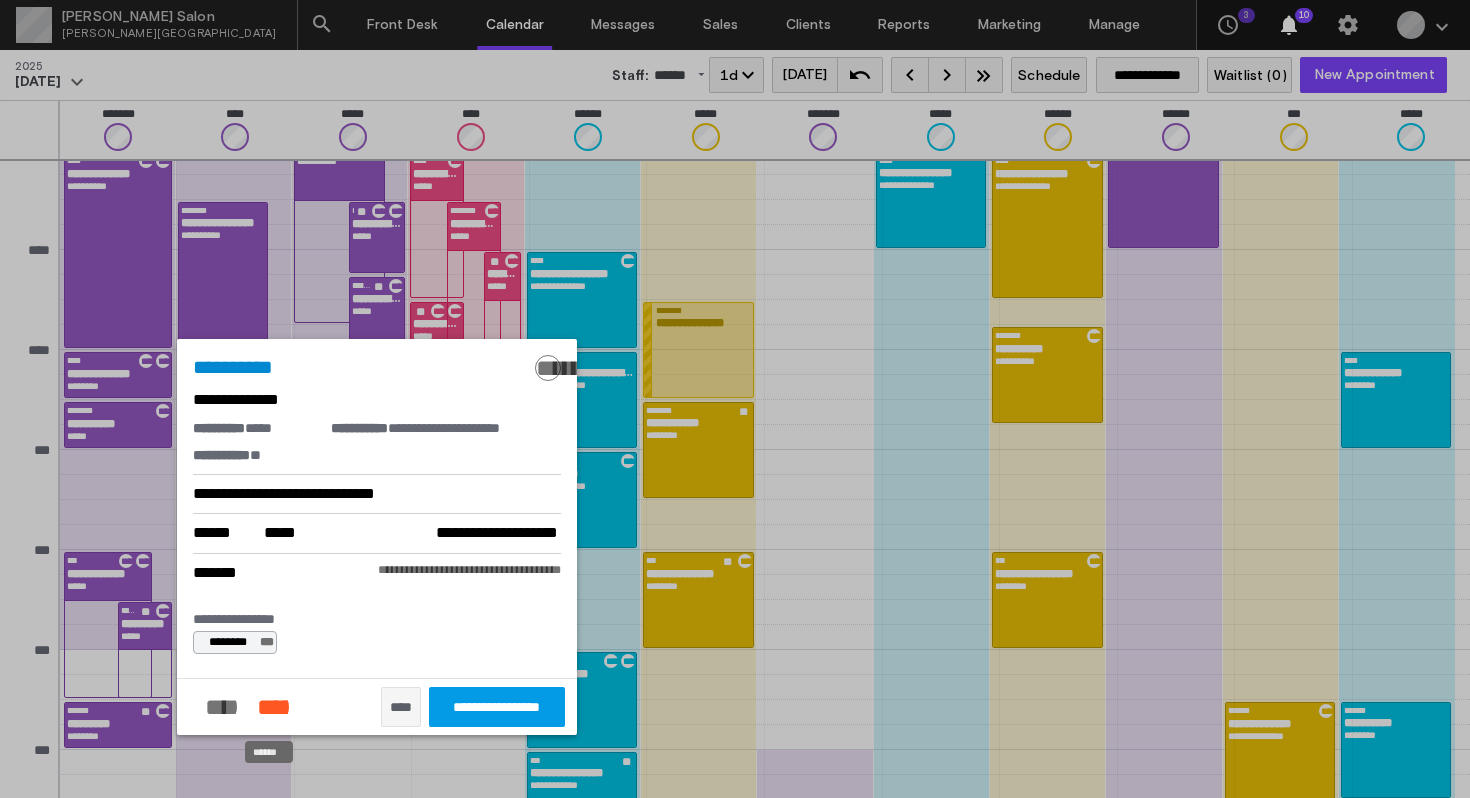 click on "******" 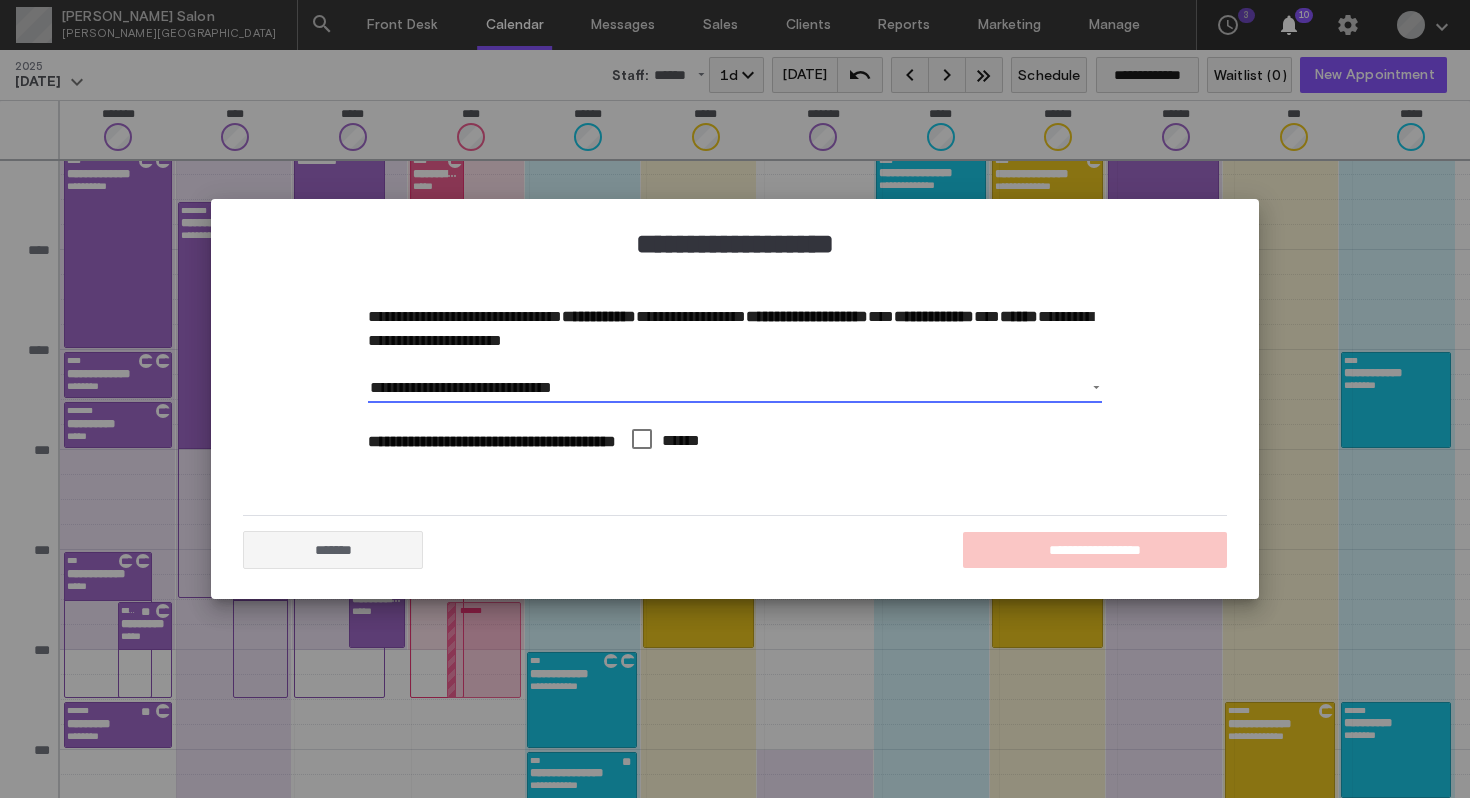 click on "**********" at bounding box center (734, 388) 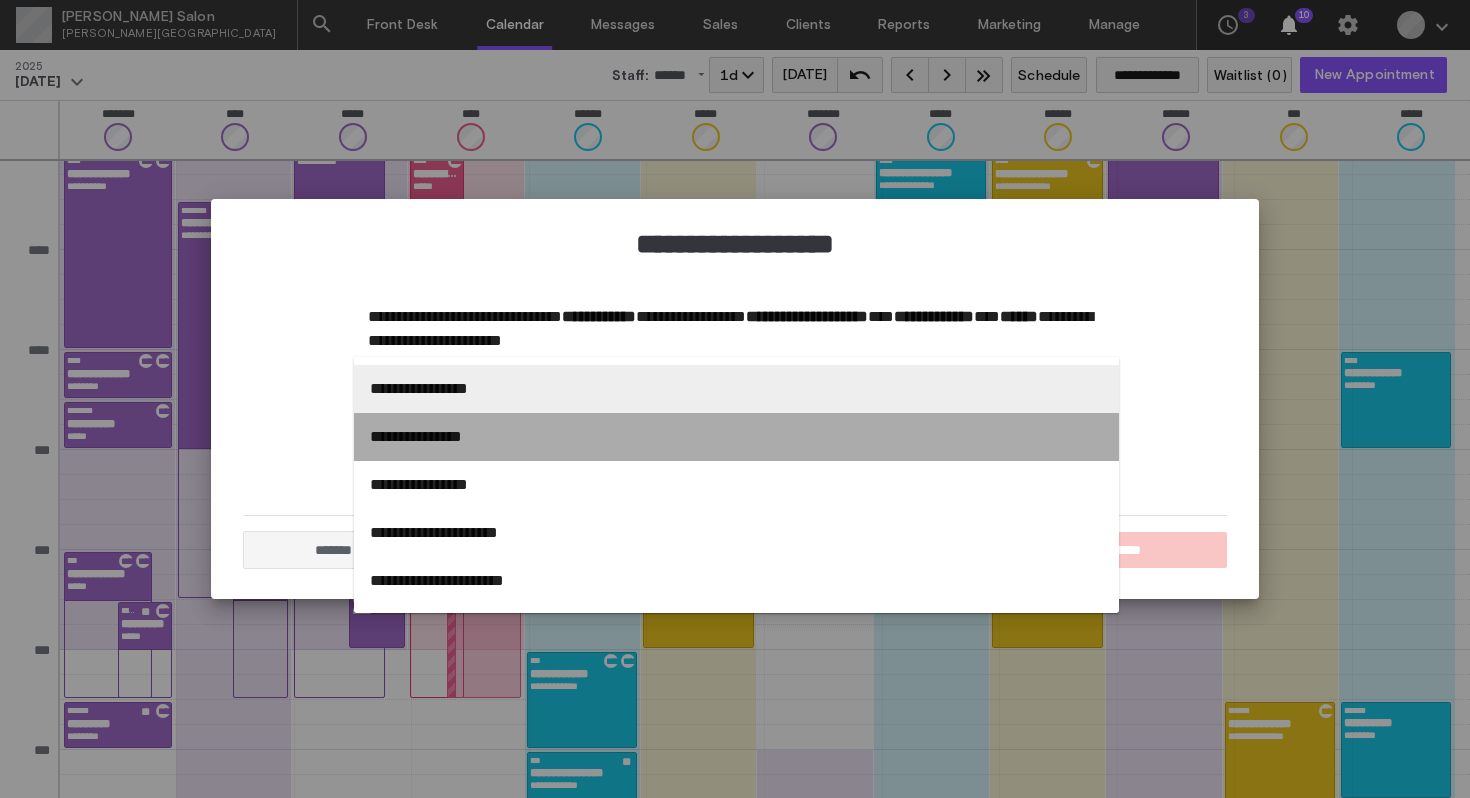 click on "**********" at bounding box center (736, 437) 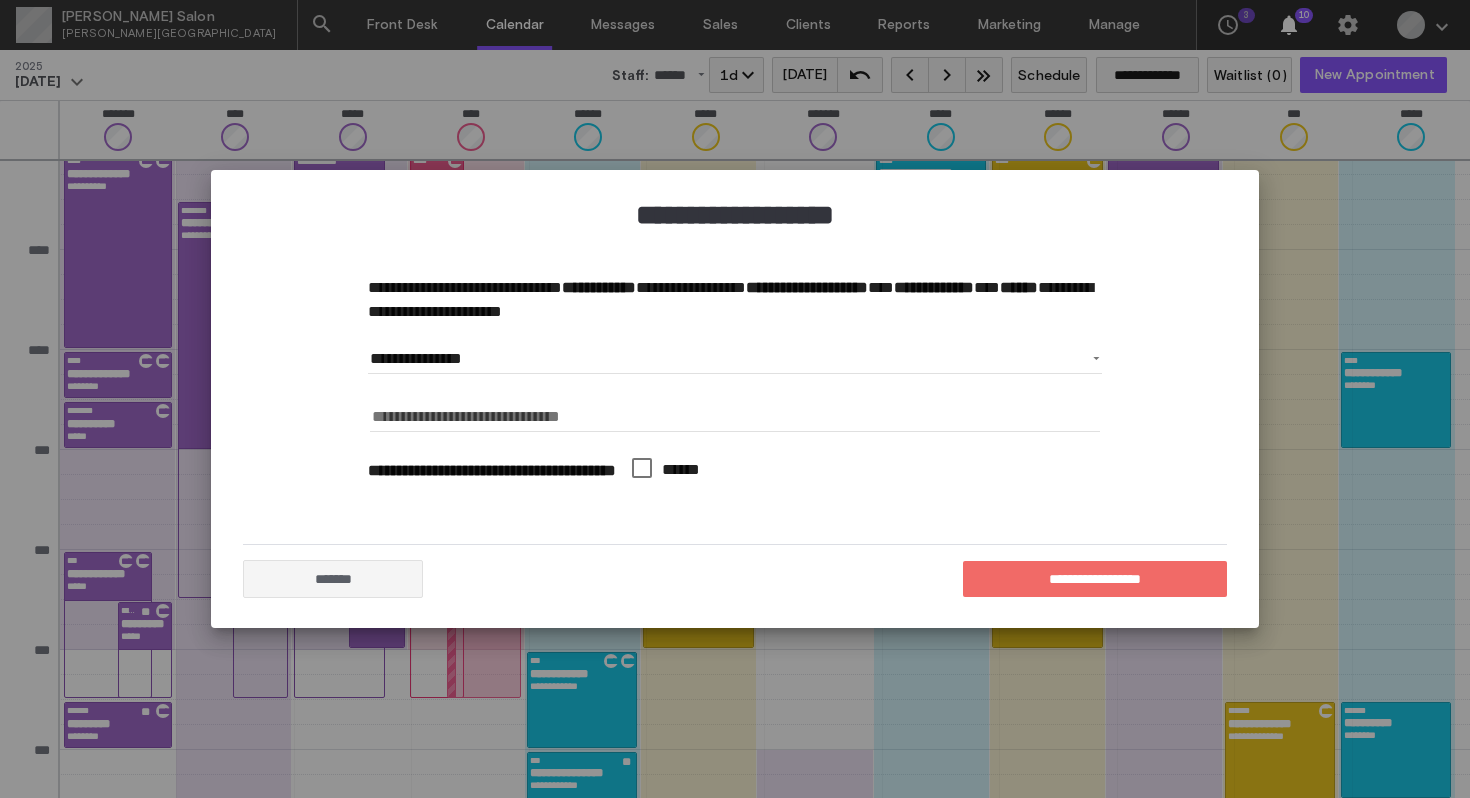 click on "**********" at bounding box center (1094, 579) 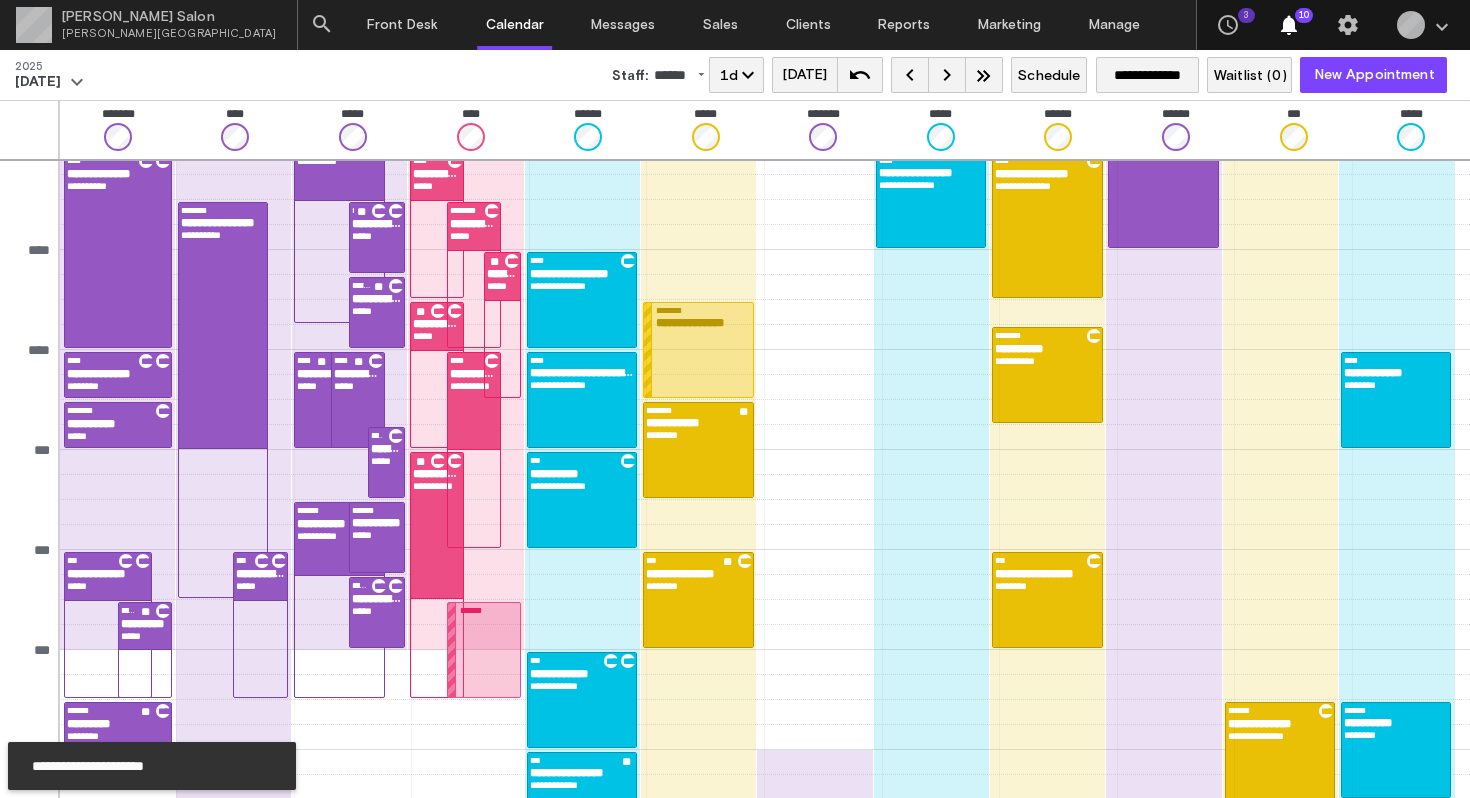 click on "keyboard_arrow_right" at bounding box center (947, 75) 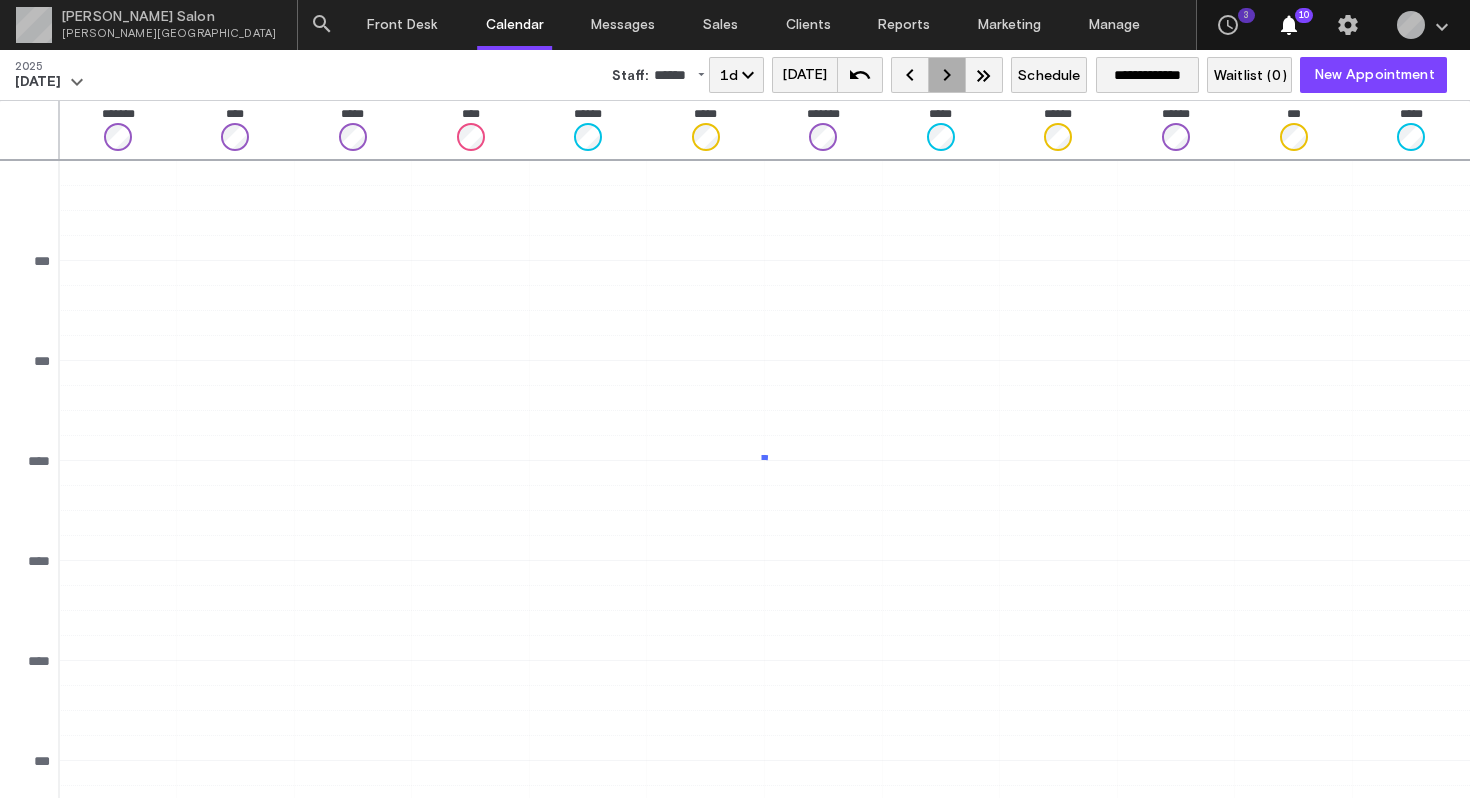 click on "keyboard_arrow_right" at bounding box center (947, 75) 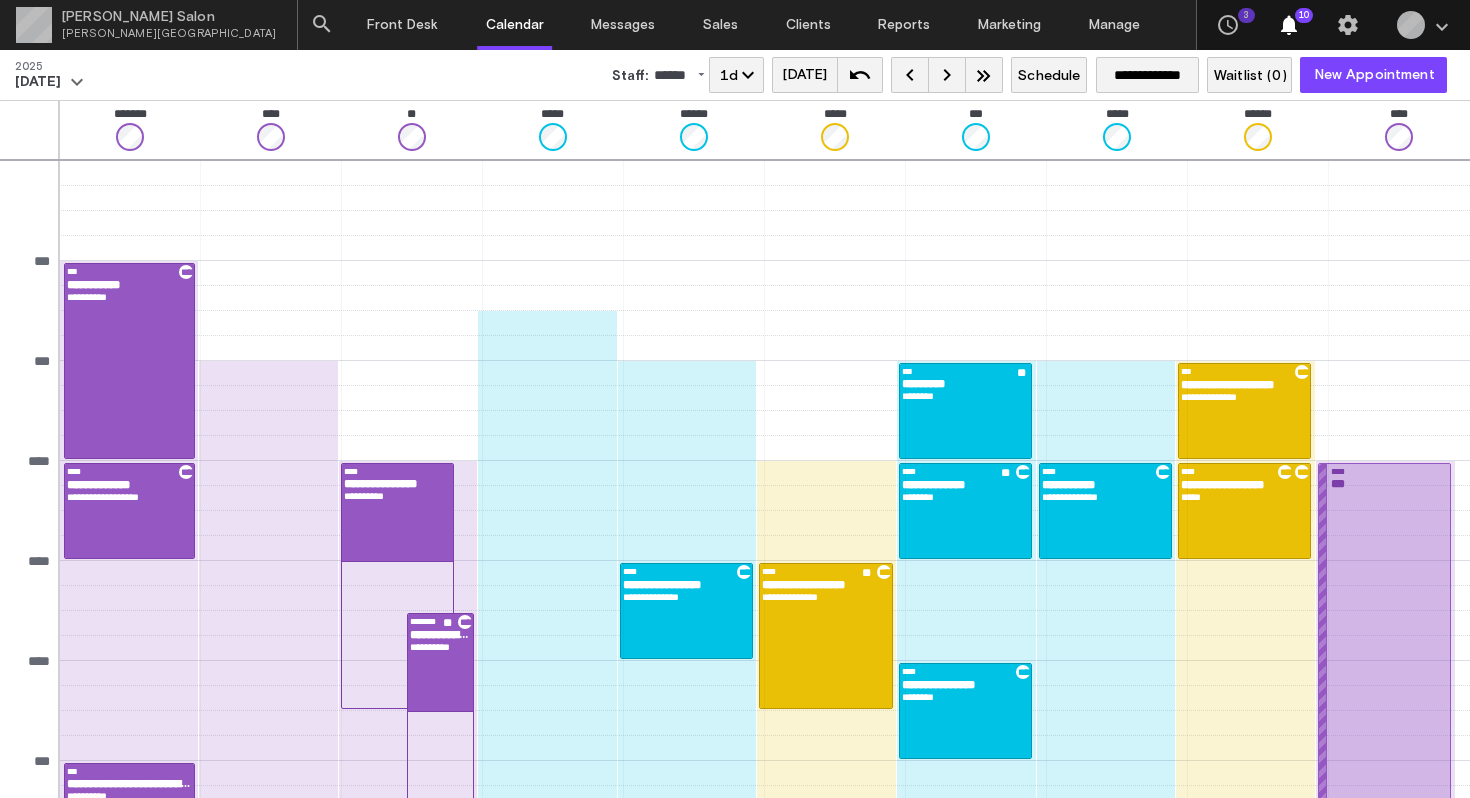 scroll, scrollTop: 391, scrollLeft: 0, axis: vertical 